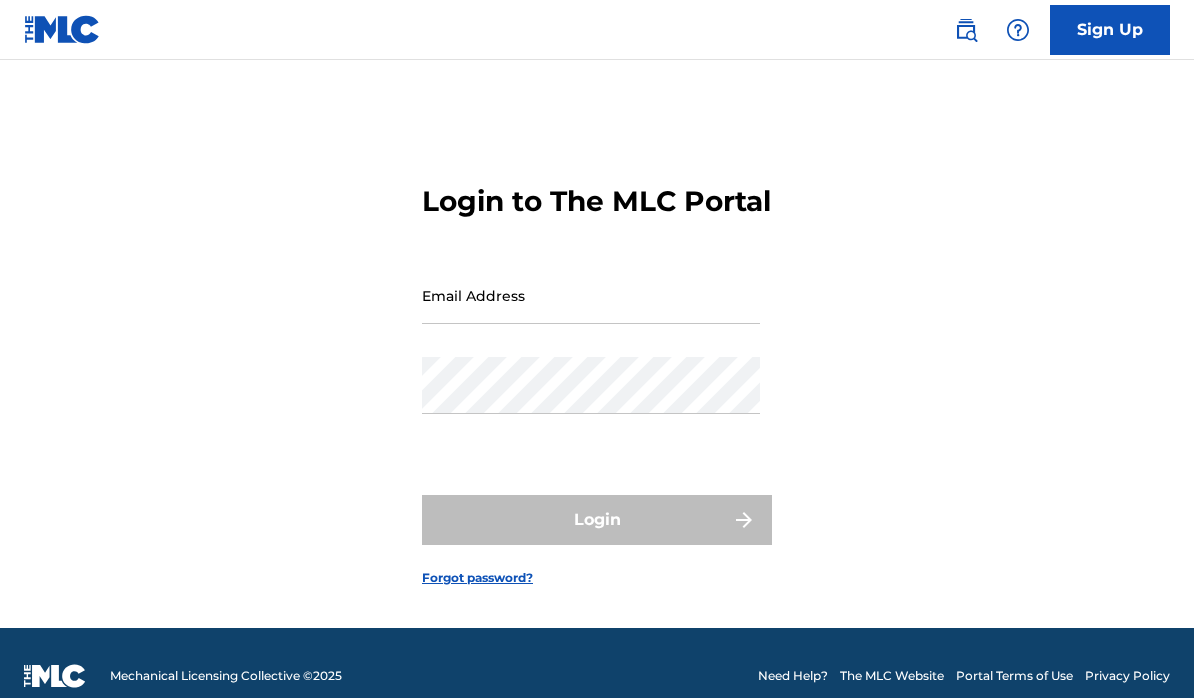 scroll, scrollTop: 0, scrollLeft: 0, axis: both 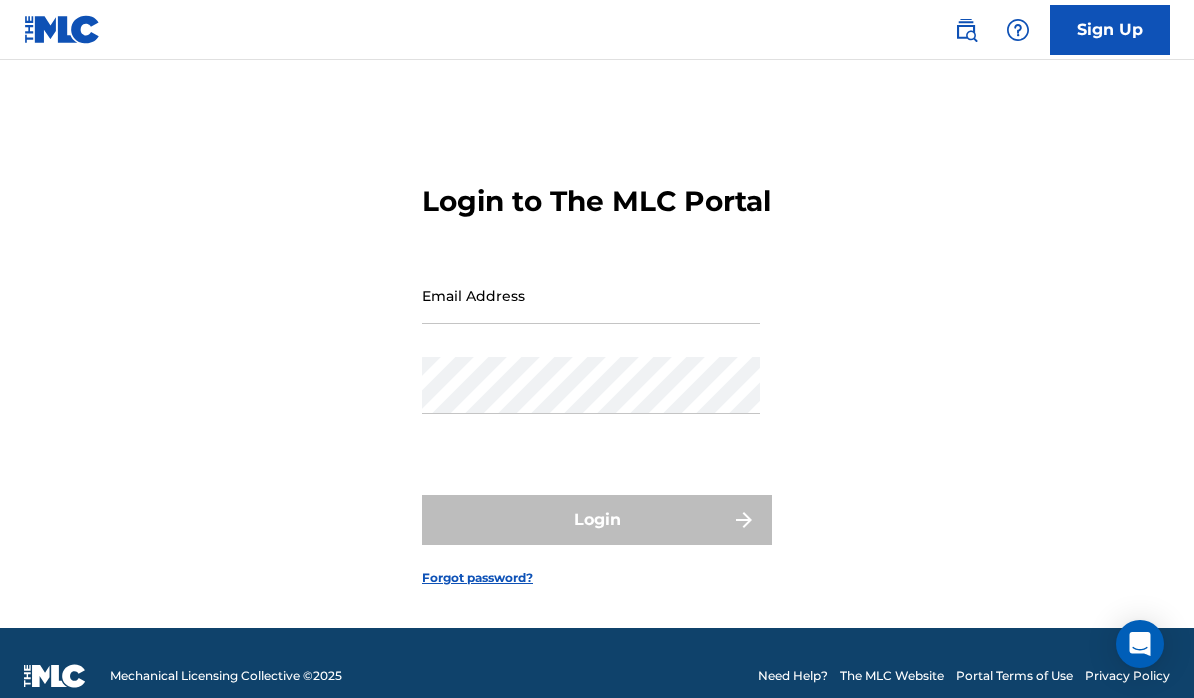 click on "Email Address" at bounding box center (591, 295) 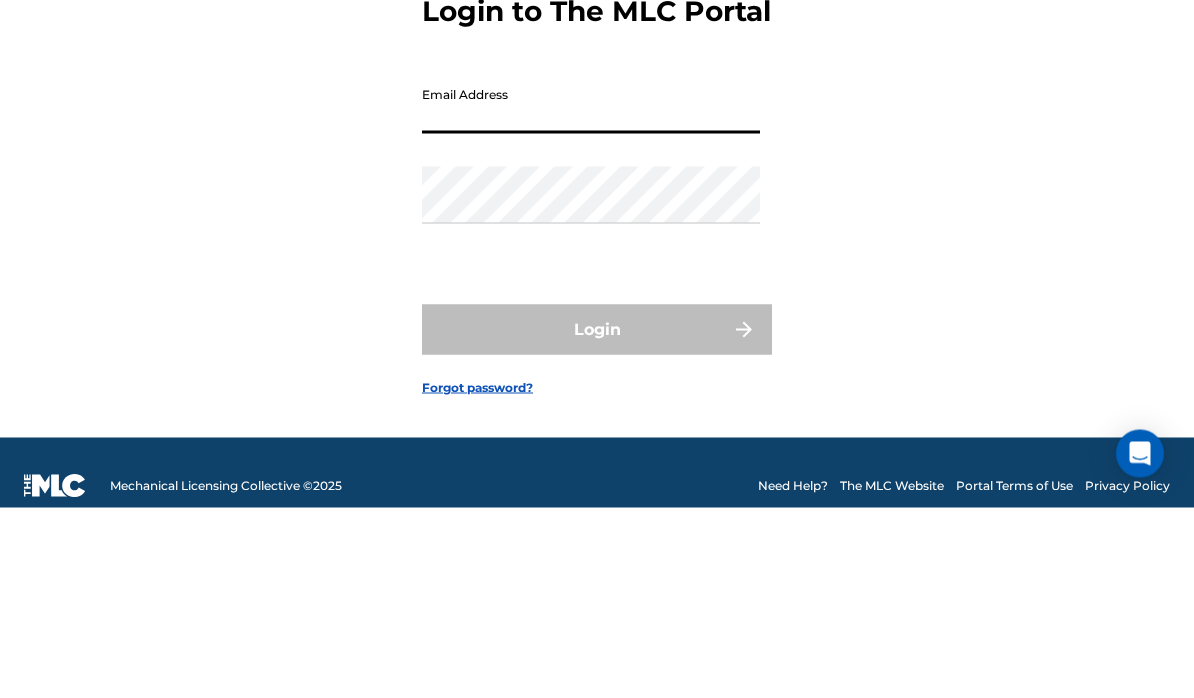 type on "[EMAIL_ADDRESS][DOMAIN_NAME]" 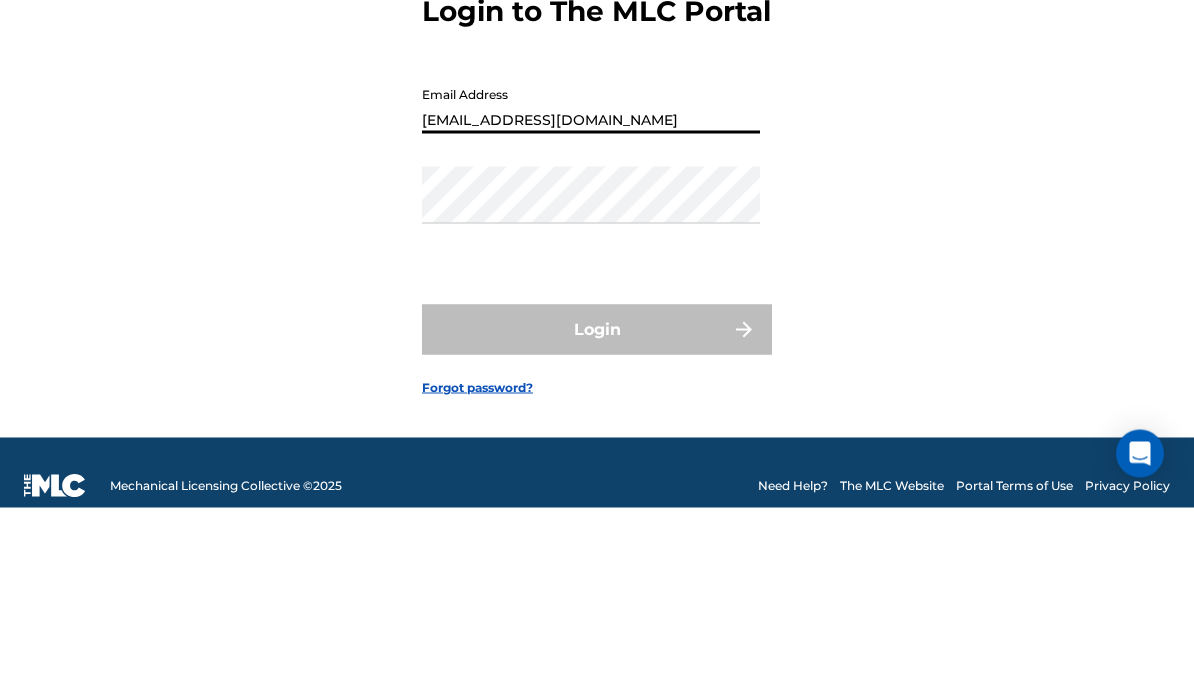 click on "Login" at bounding box center (597, 520) 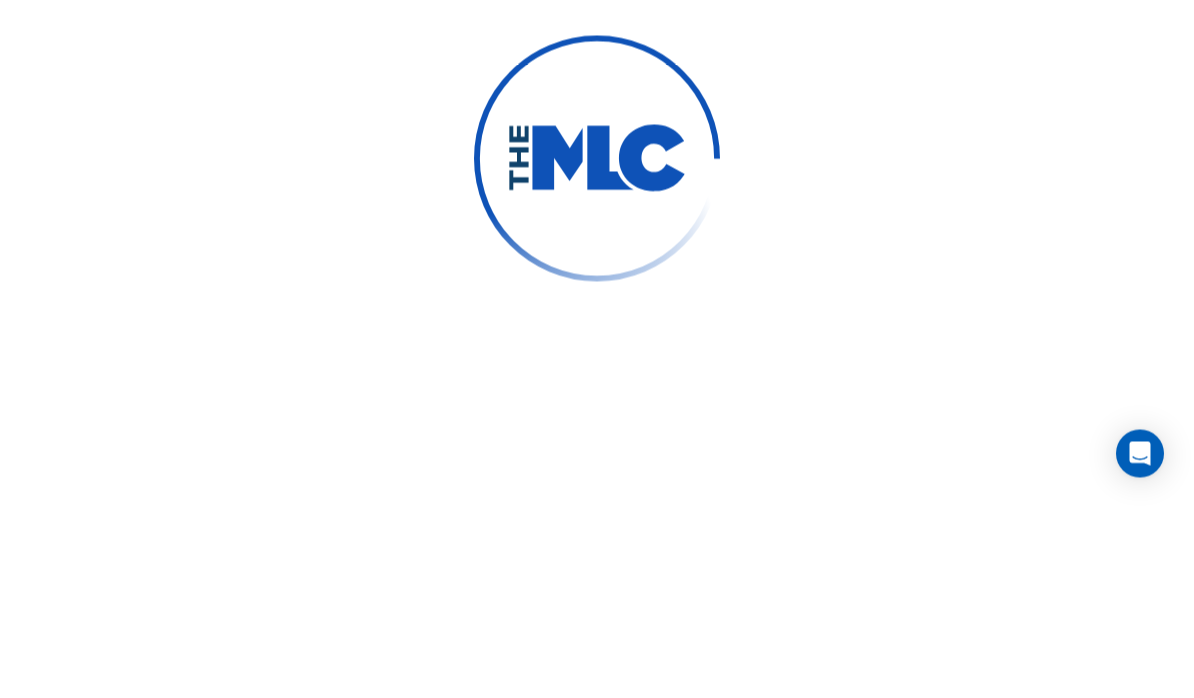 scroll, scrollTop: 116, scrollLeft: 0, axis: vertical 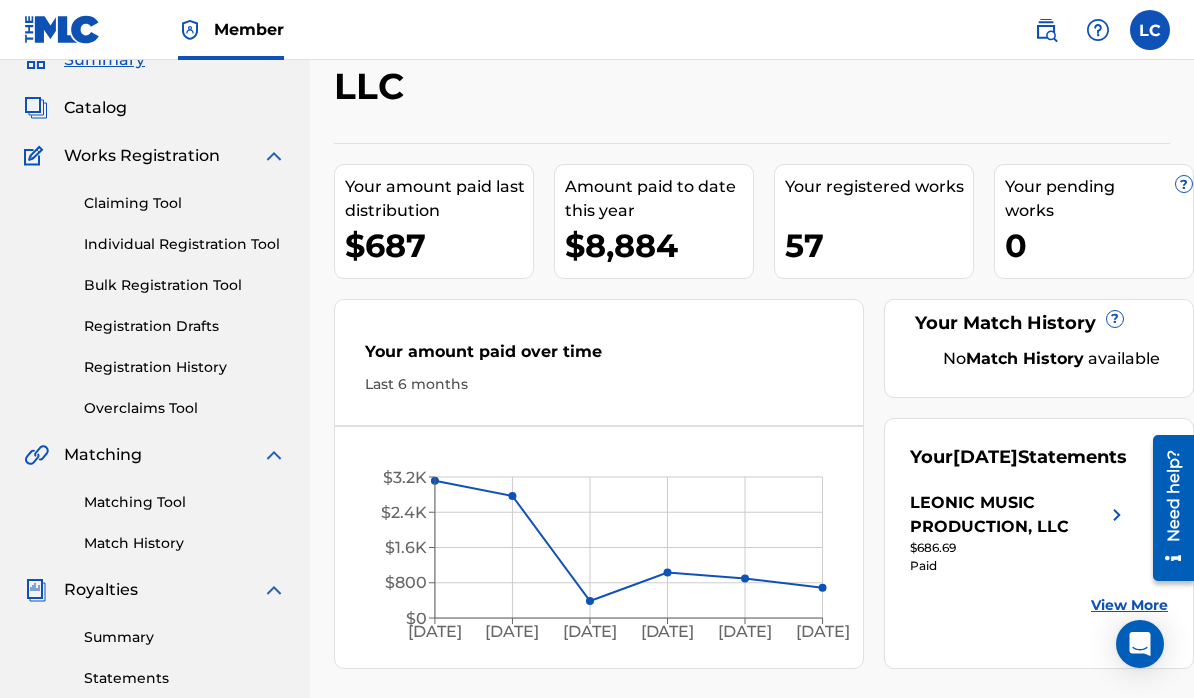 click on "Your Match History ? No  Match History   available" at bounding box center [1039, 348] 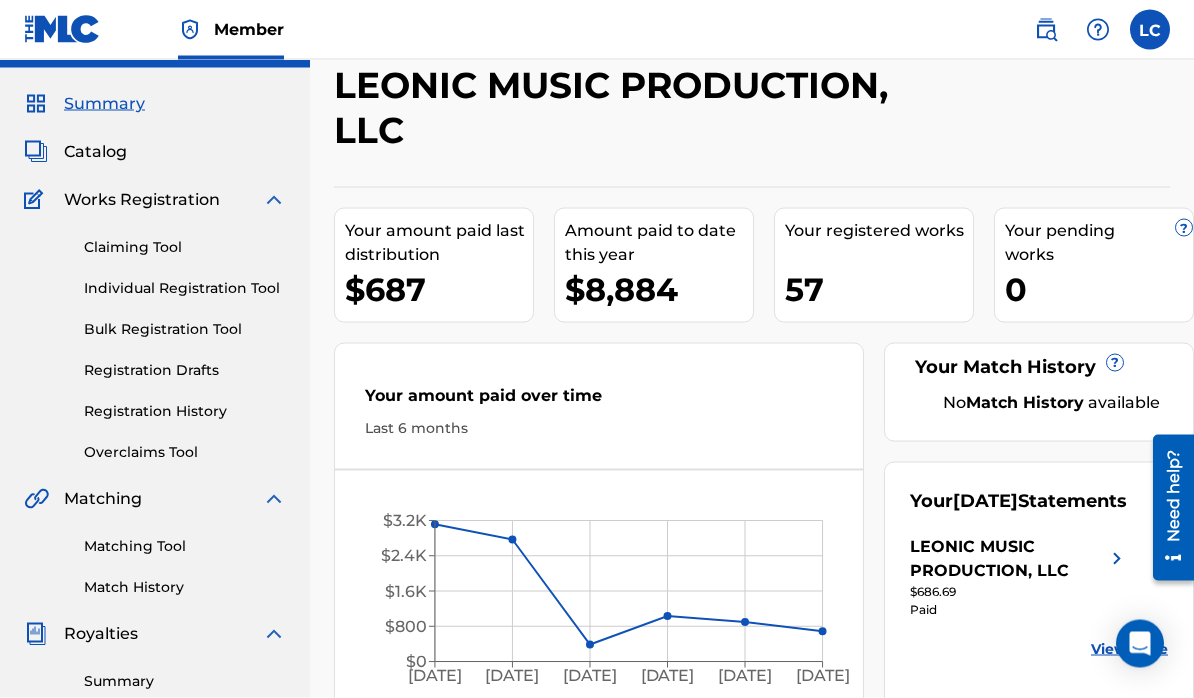 scroll, scrollTop: 0, scrollLeft: 0, axis: both 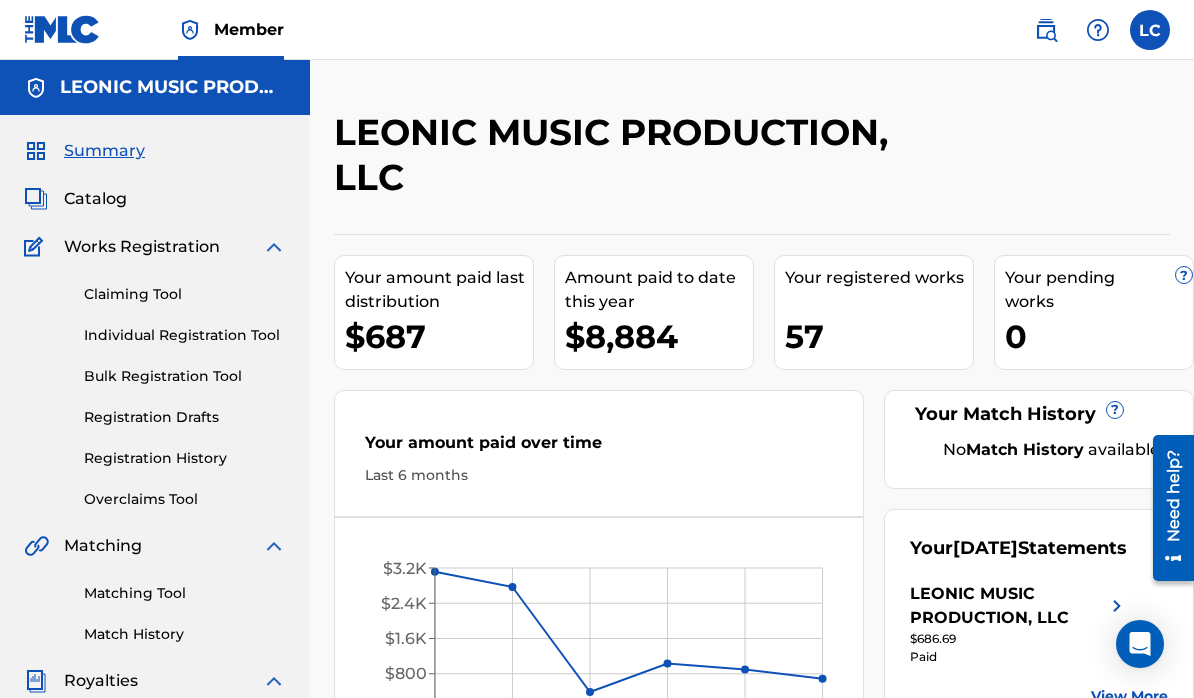 click at bounding box center (1150, 30) 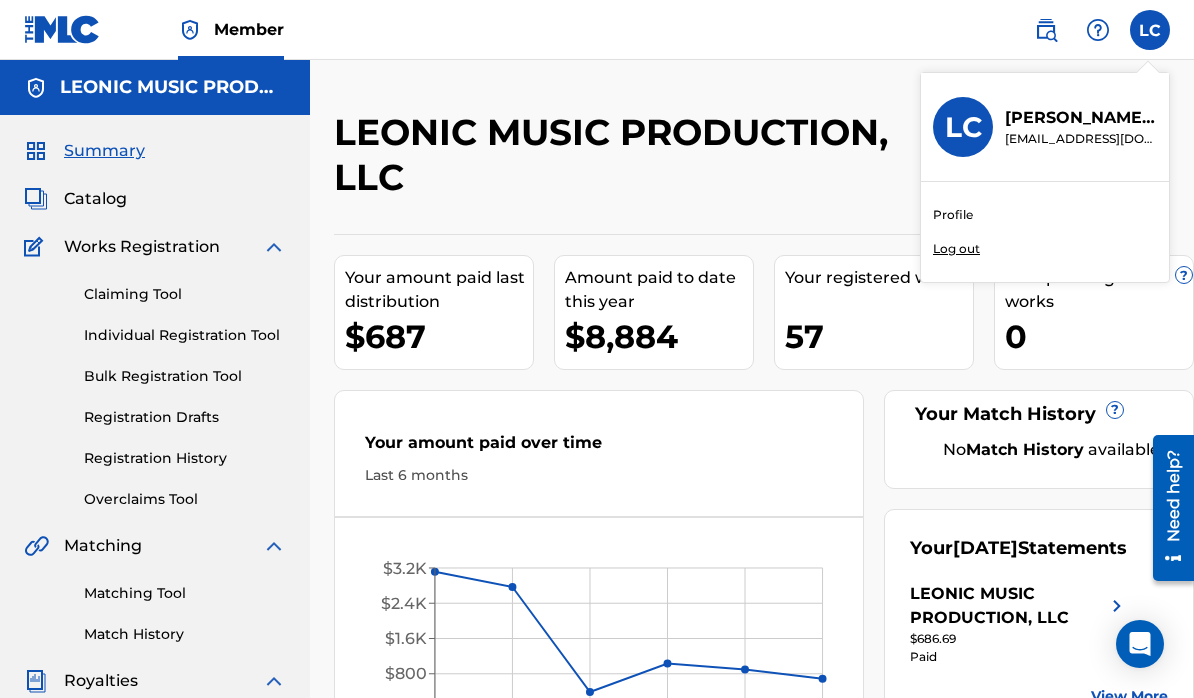 click on "[EMAIL_ADDRESS][DOMAIN_NAME]" at bounding box center (1081, 139) 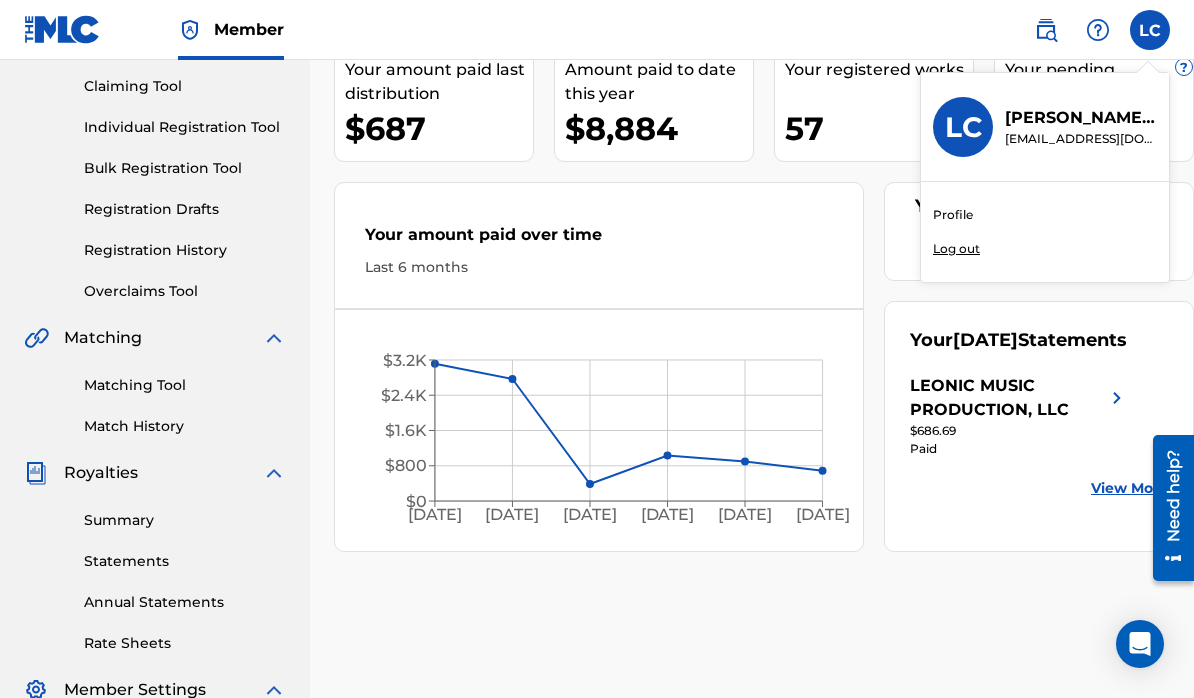 scroll, scrollTop: 207, scrollLeft: 0, axis: vertical 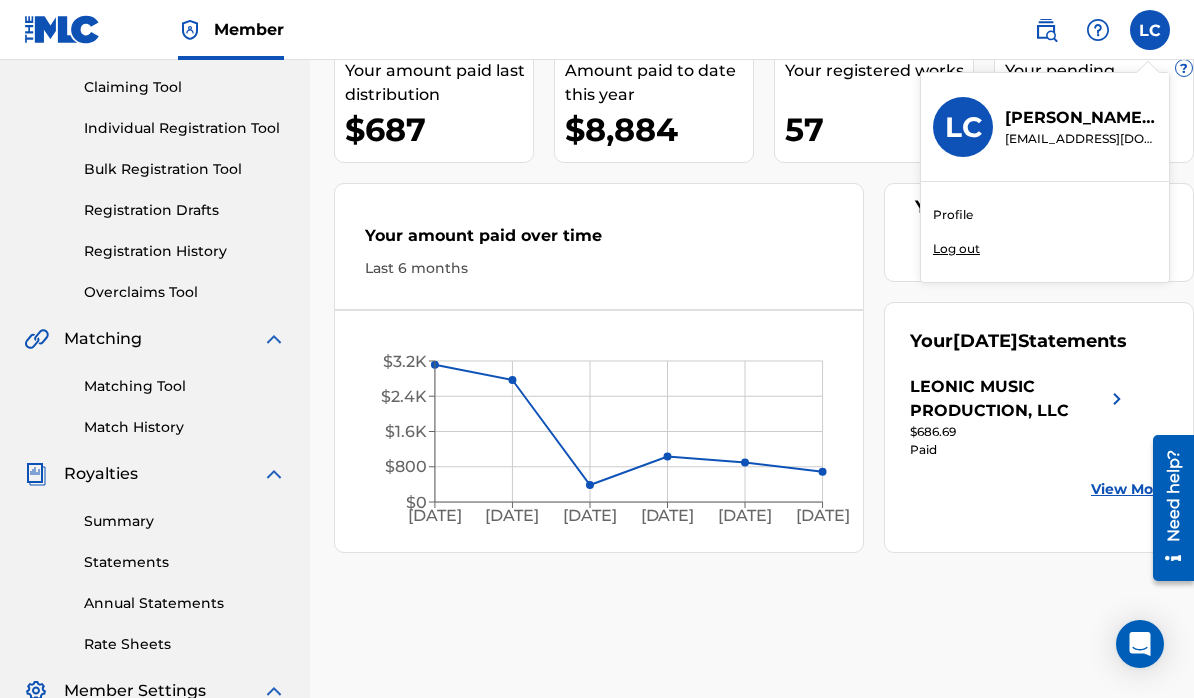 click on "Summary" at bounding box center (185, 521) 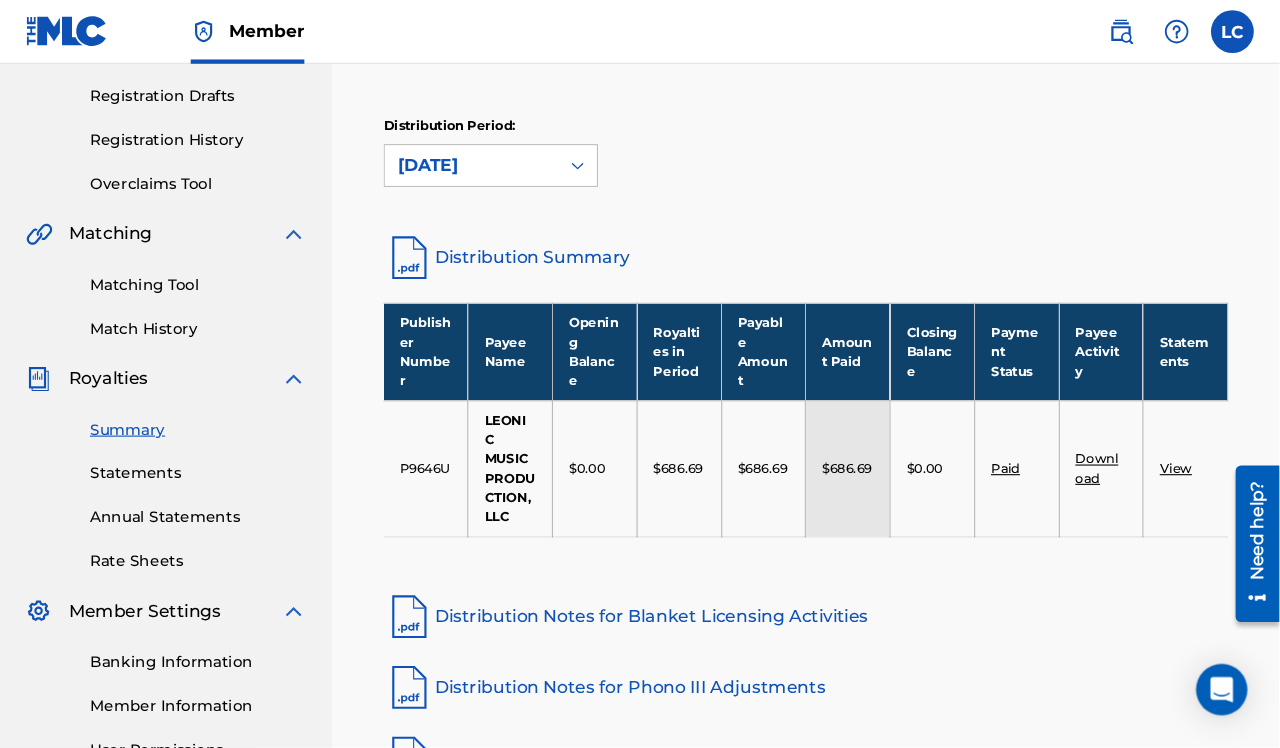 scroll, scrollTop: 0, scrollLeft: 0, axis: both 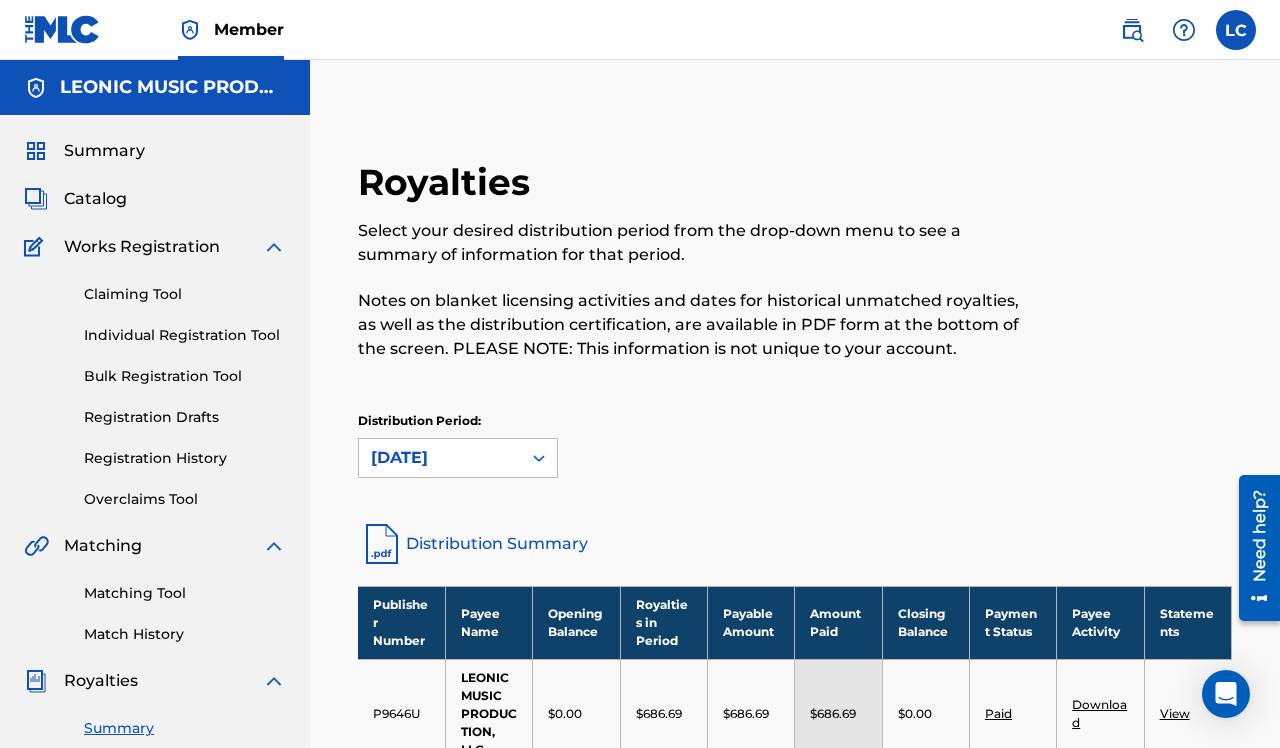 click at bounding box center (1236, 30) 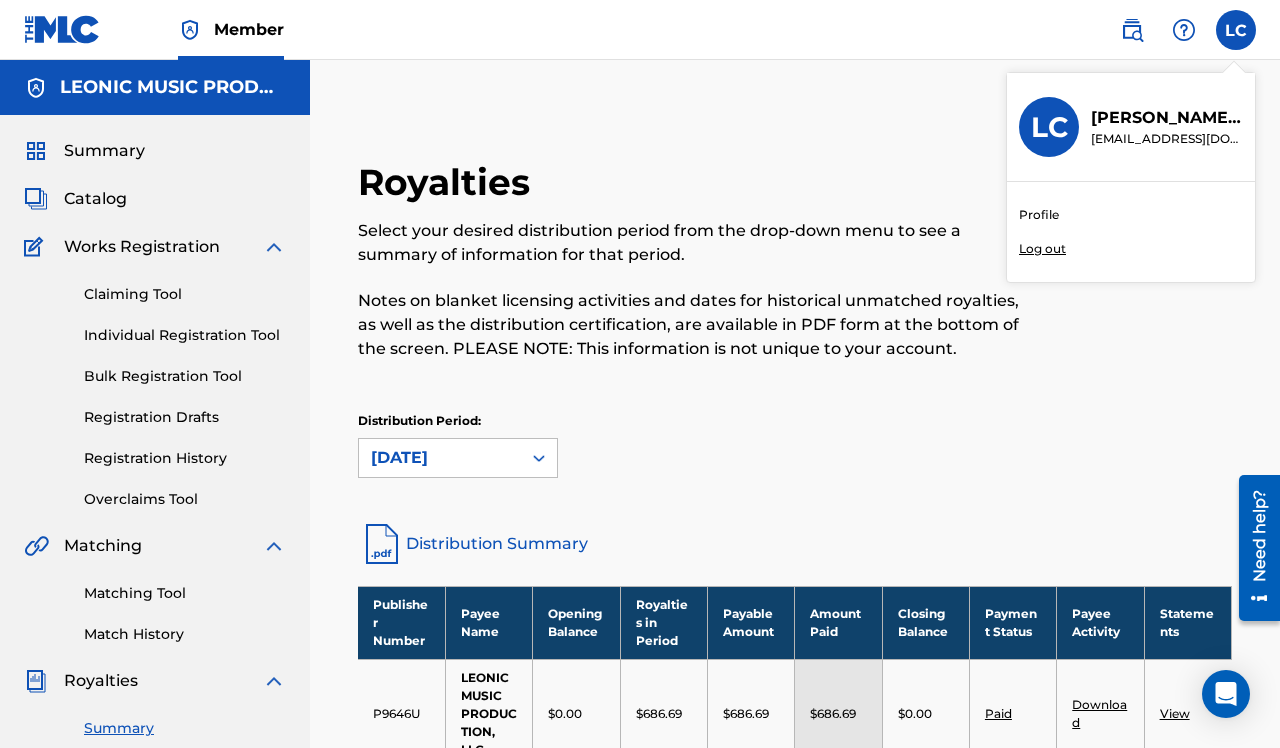 click on "Log out" at bounding box center (1042, 249) 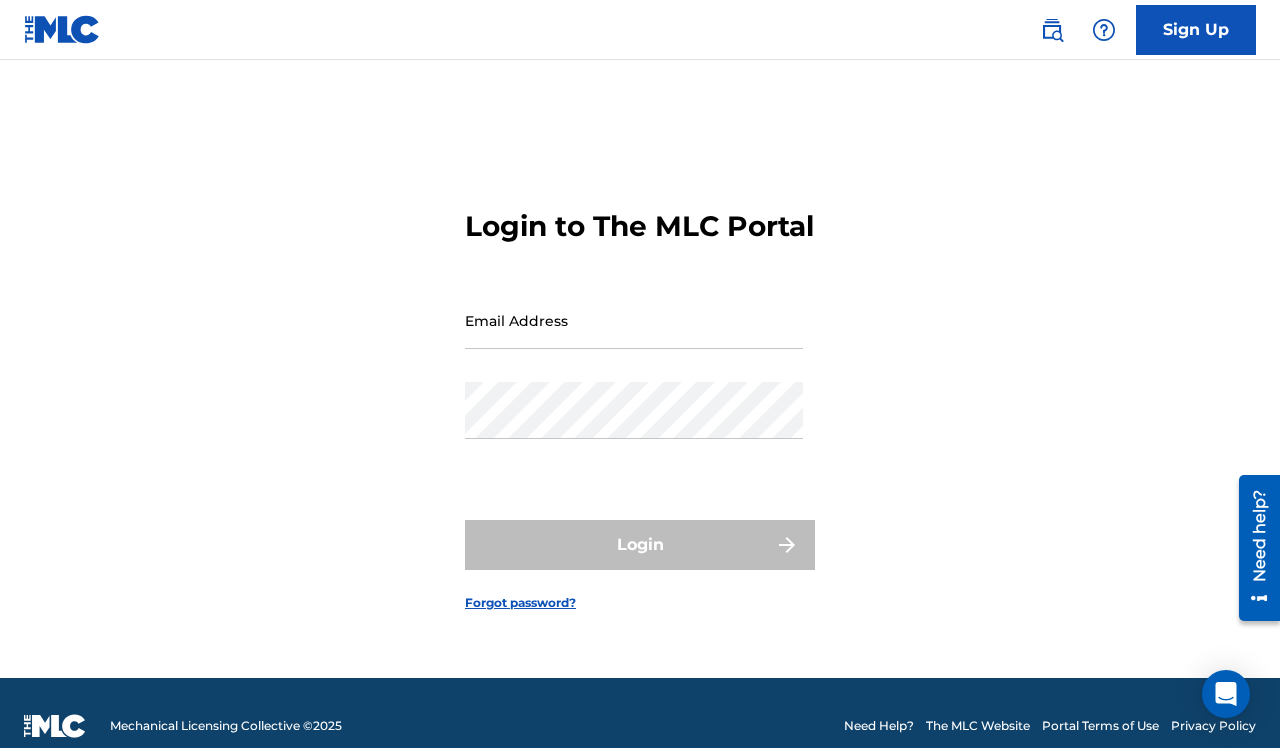 click on "Email Address" at bounding box center (634, 320) 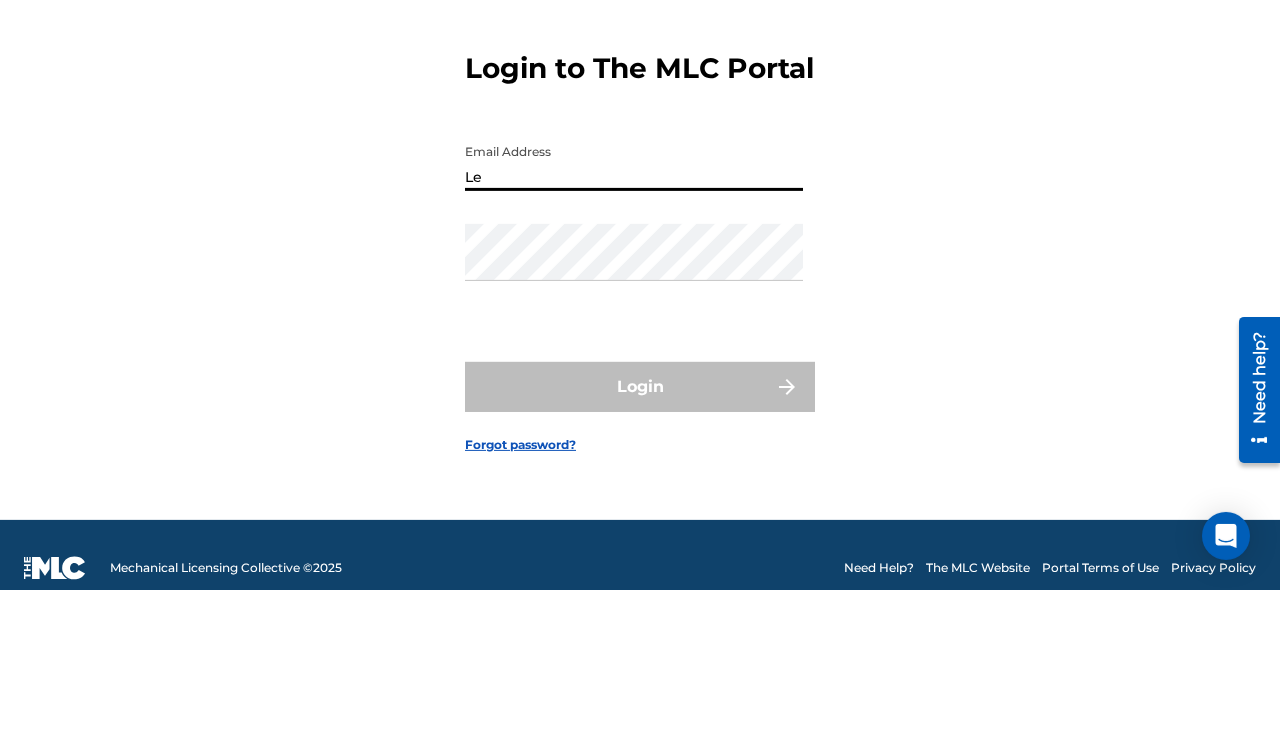 type on "L" 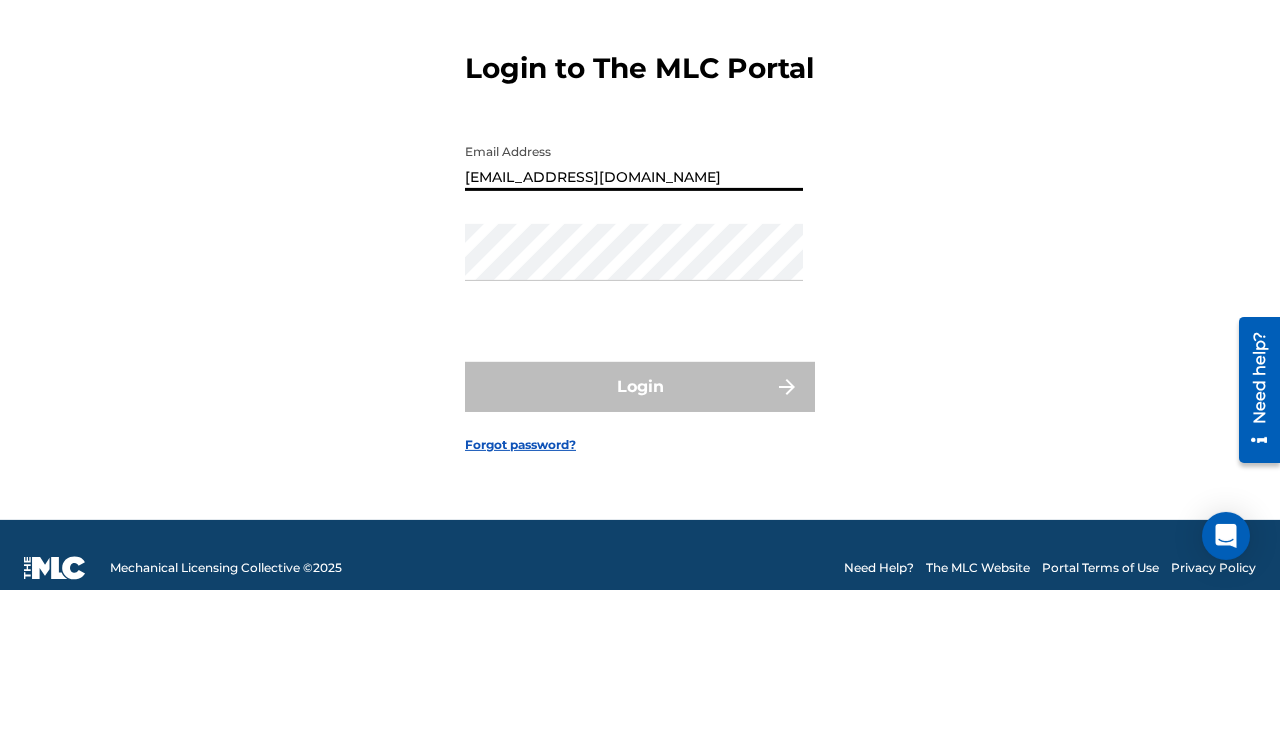 type on "[EMAIL_ADDRESS][DOMAIN_NAME]" 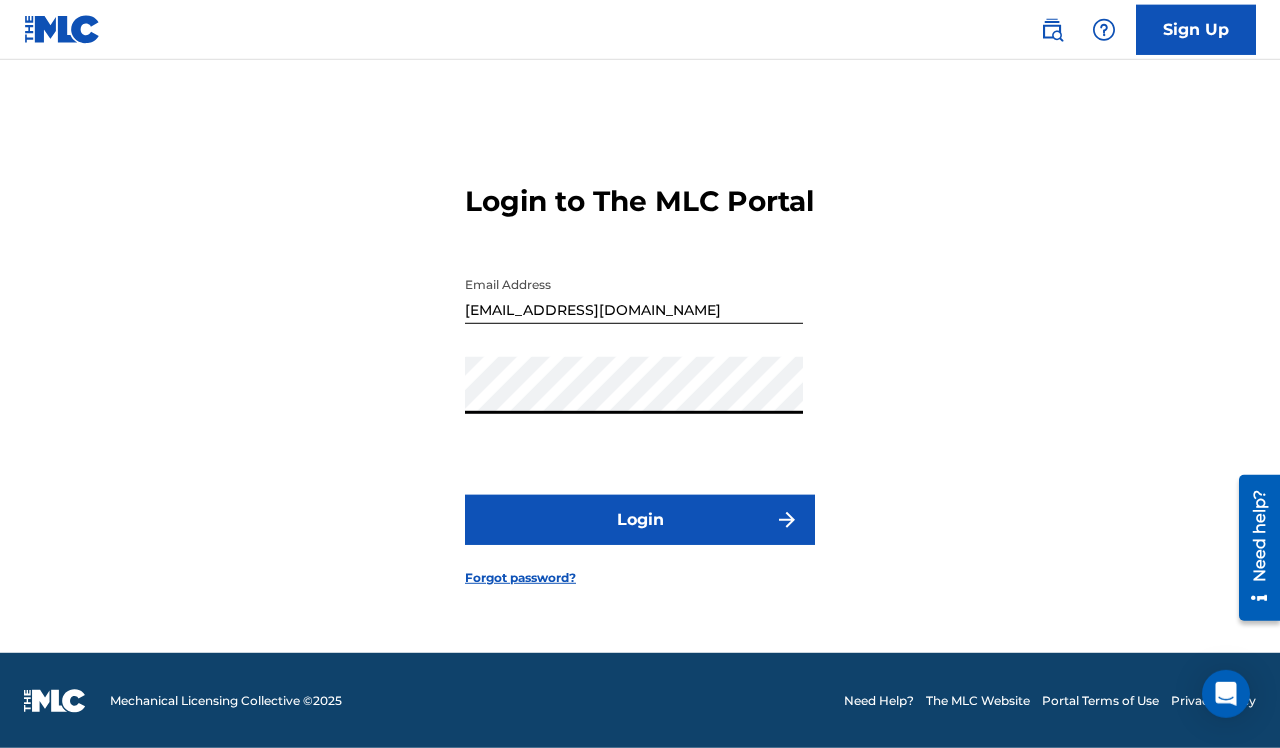 scroll, scrollTop: 25, scrollLeft: 0, axis: vertical 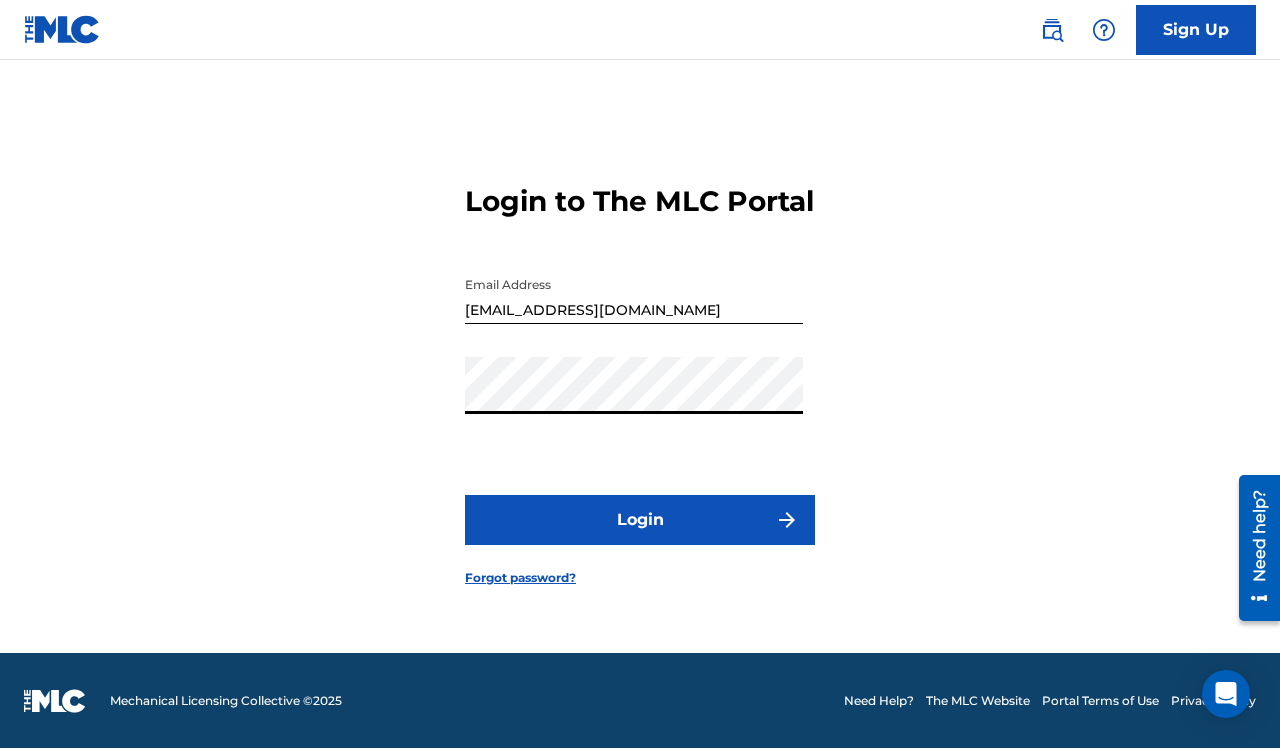 click on "Login" at bounding box center (640, 520) 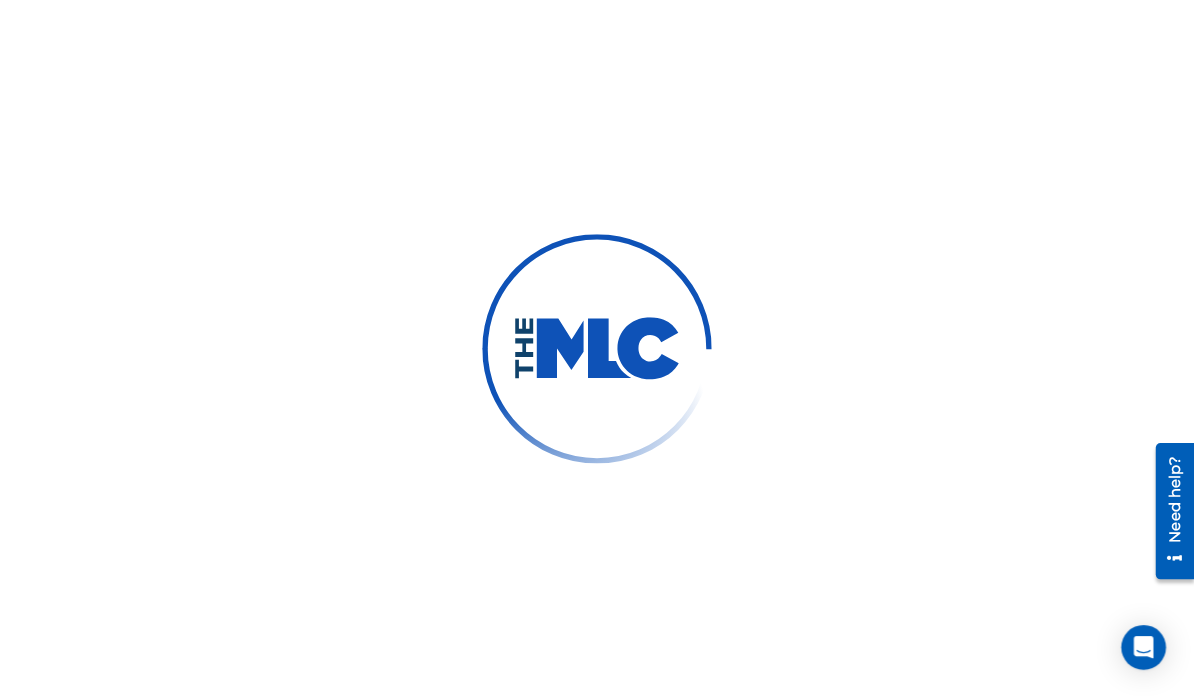 scroll, scrollTop: 0, scrollLeft: 0, axis: both 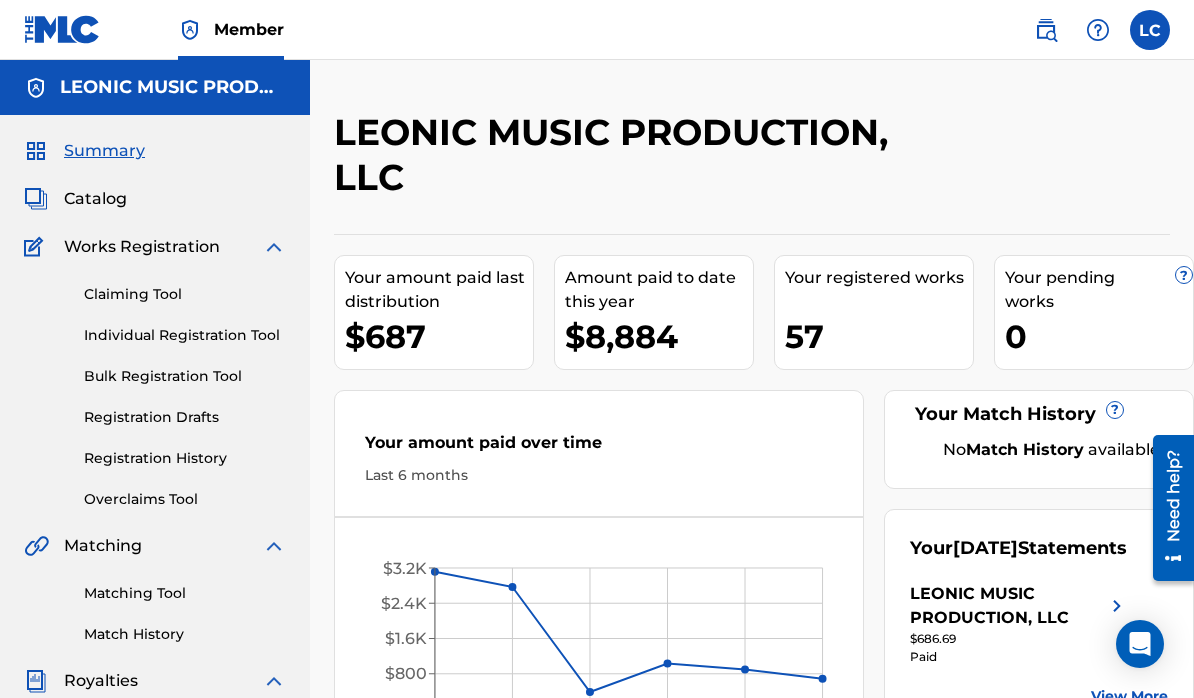 click on "Claiming Tool" at bounding box center [185, 294] 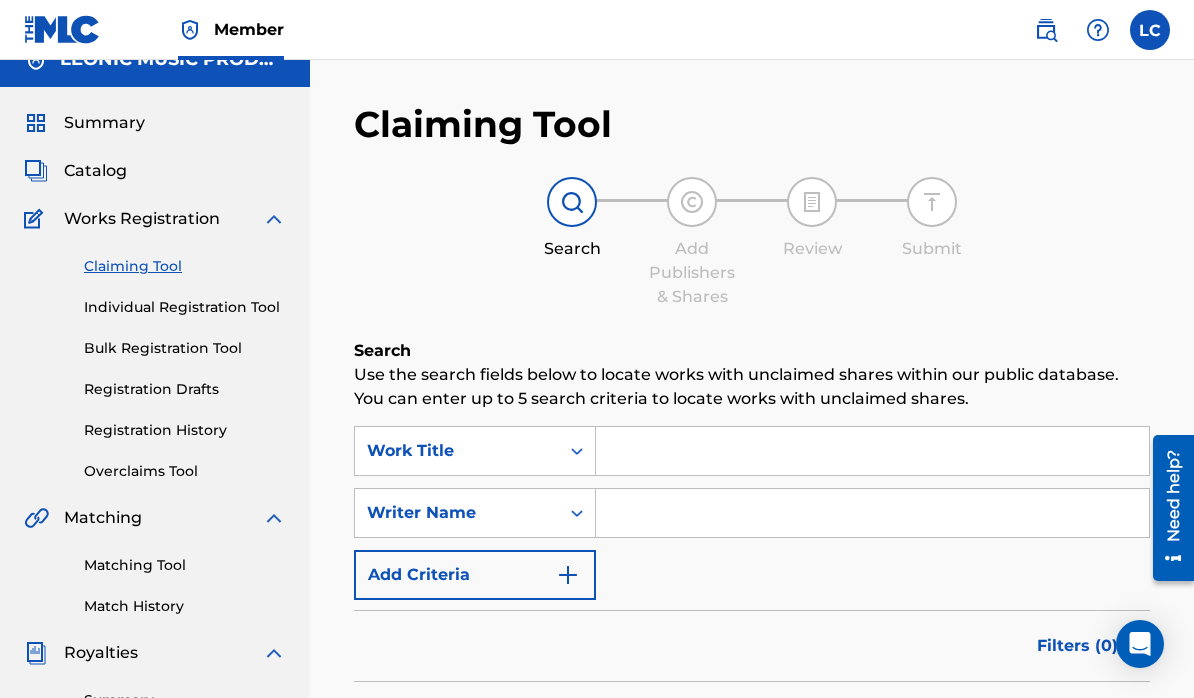 scroll, scrollTop: 30, scrollLeft: 0, axis: vertical 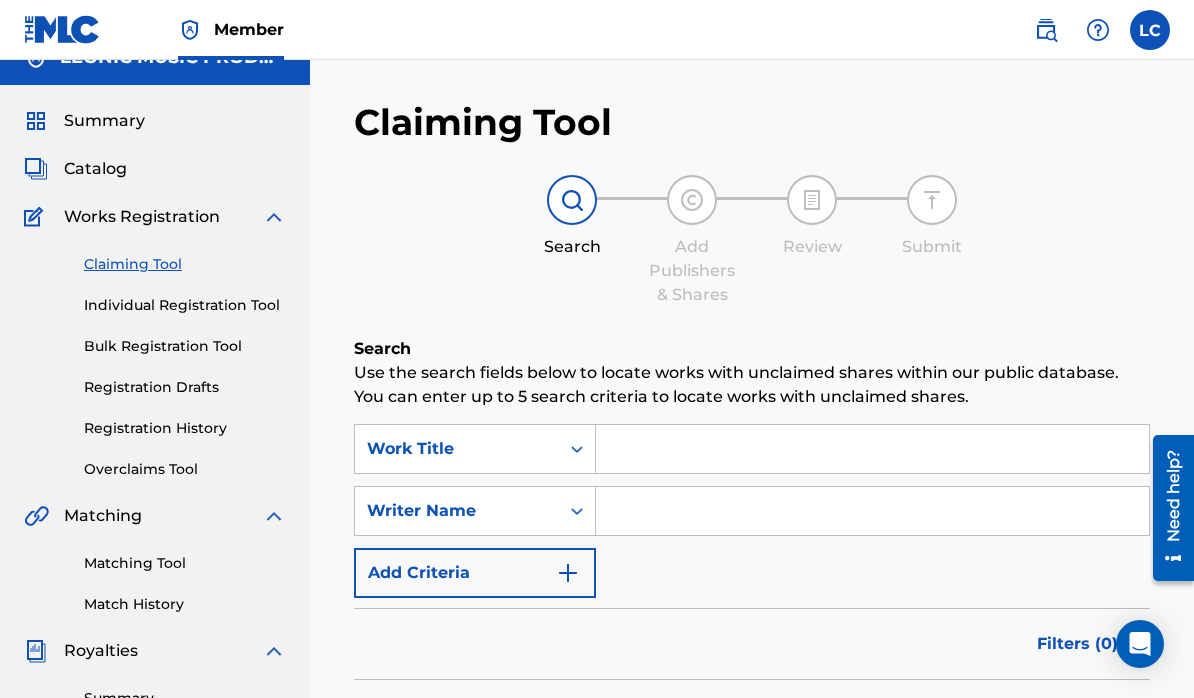 click on "Registration History" at bounding box center [185, 428] 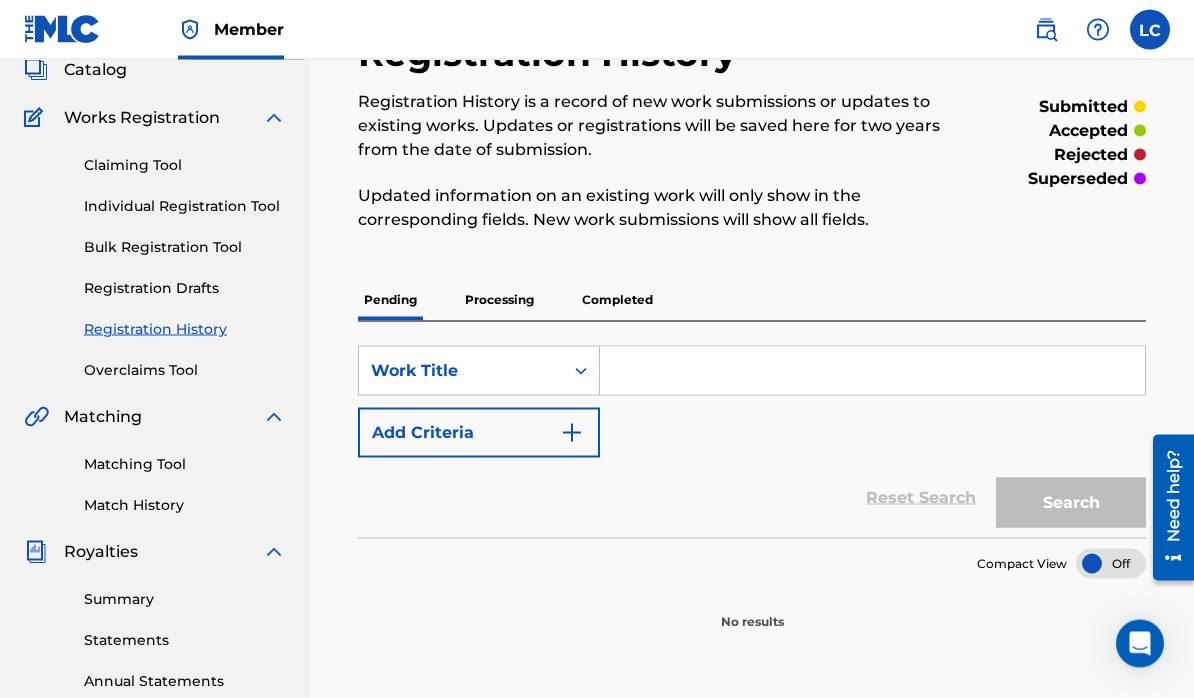 scroll, scrollTop: 130, scrollLeft: 0, axis: vertical 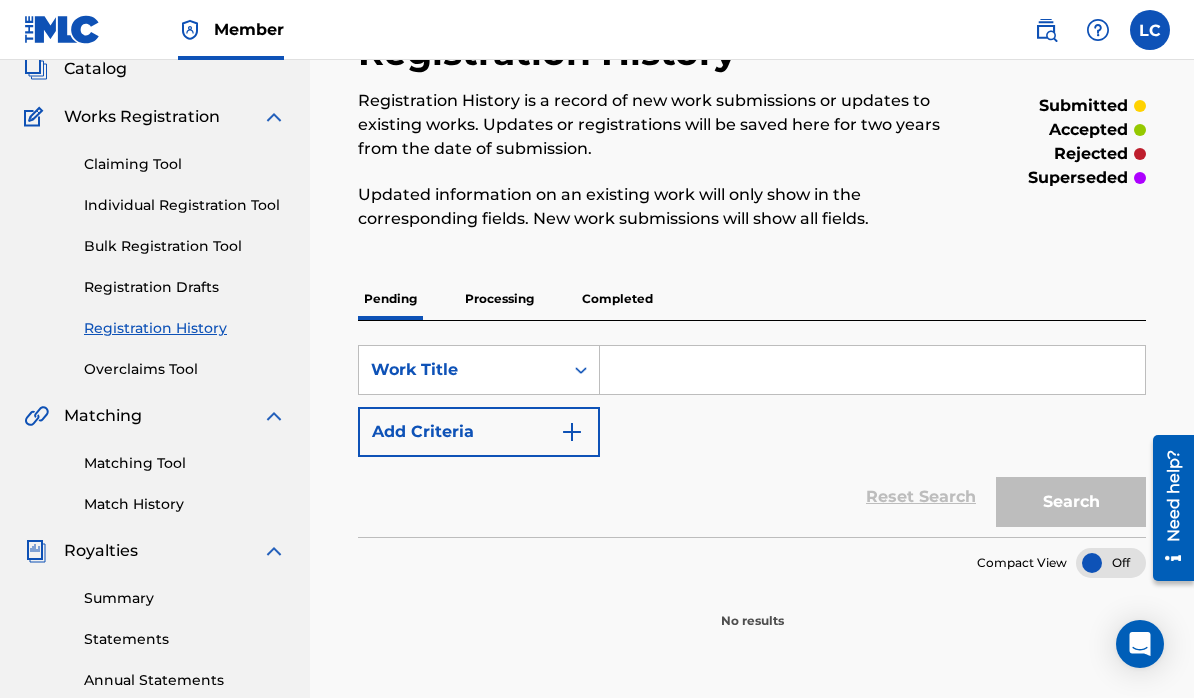 click on "Registration Drafts" at bounding box center [185, 287] 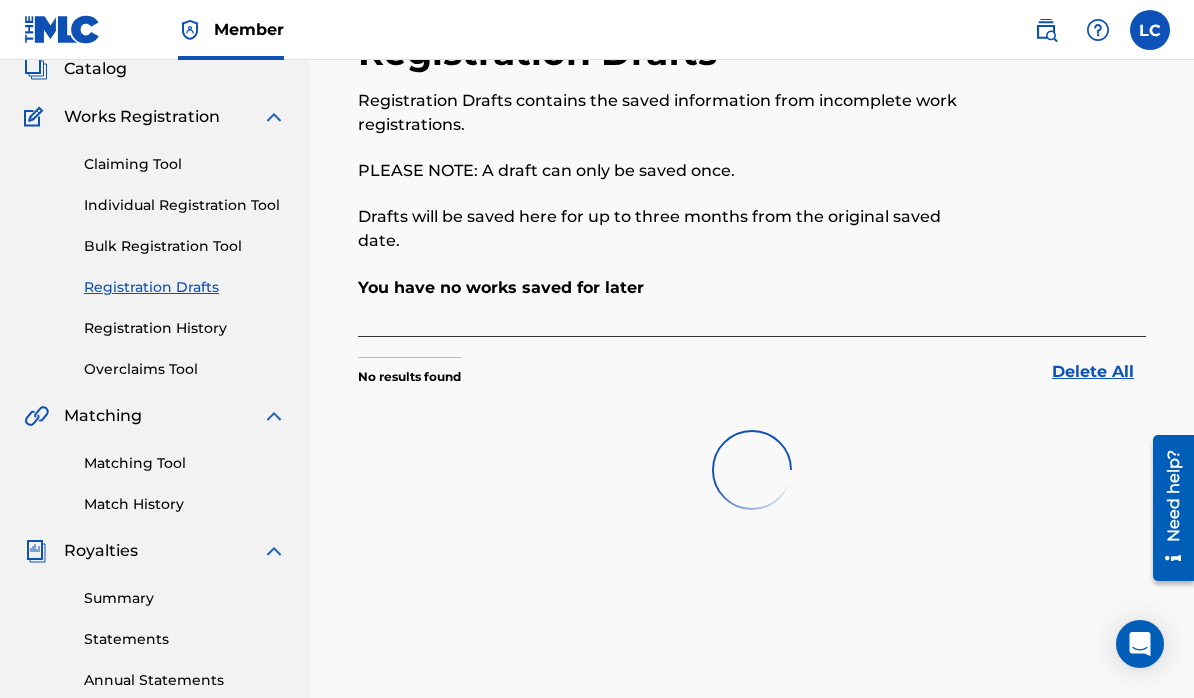 scroll, scrollTop: 0, scrollLeft: 0, axis: both 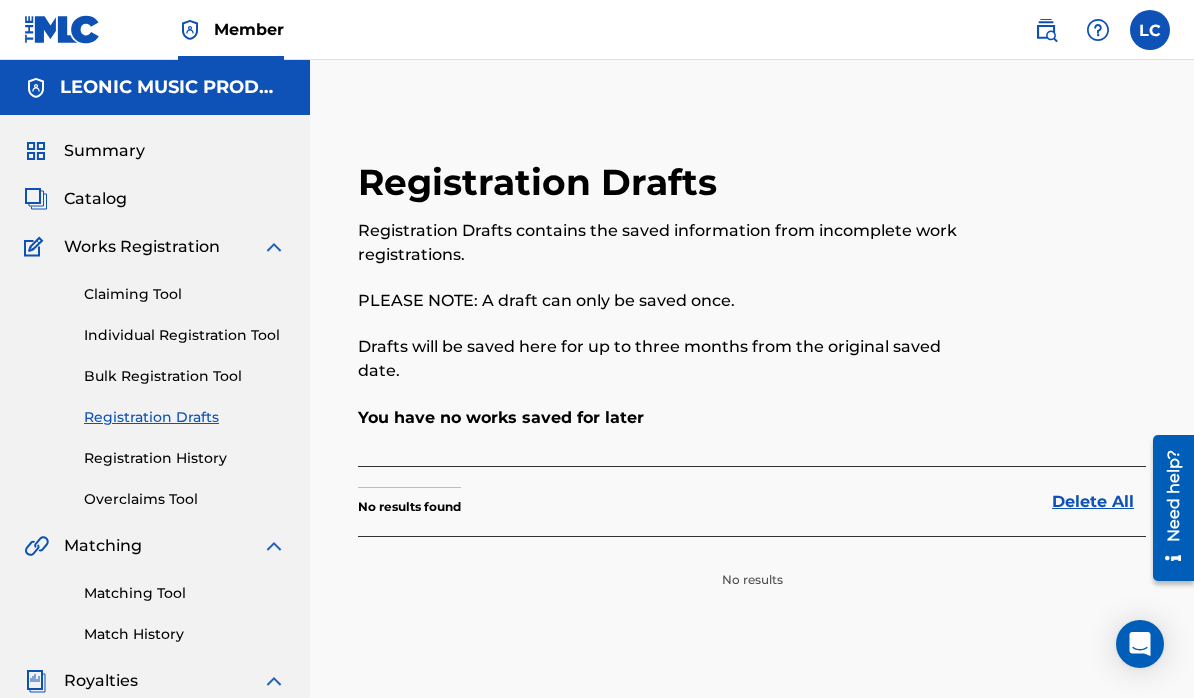 click on "Match History" at bounding box center (185, 634) 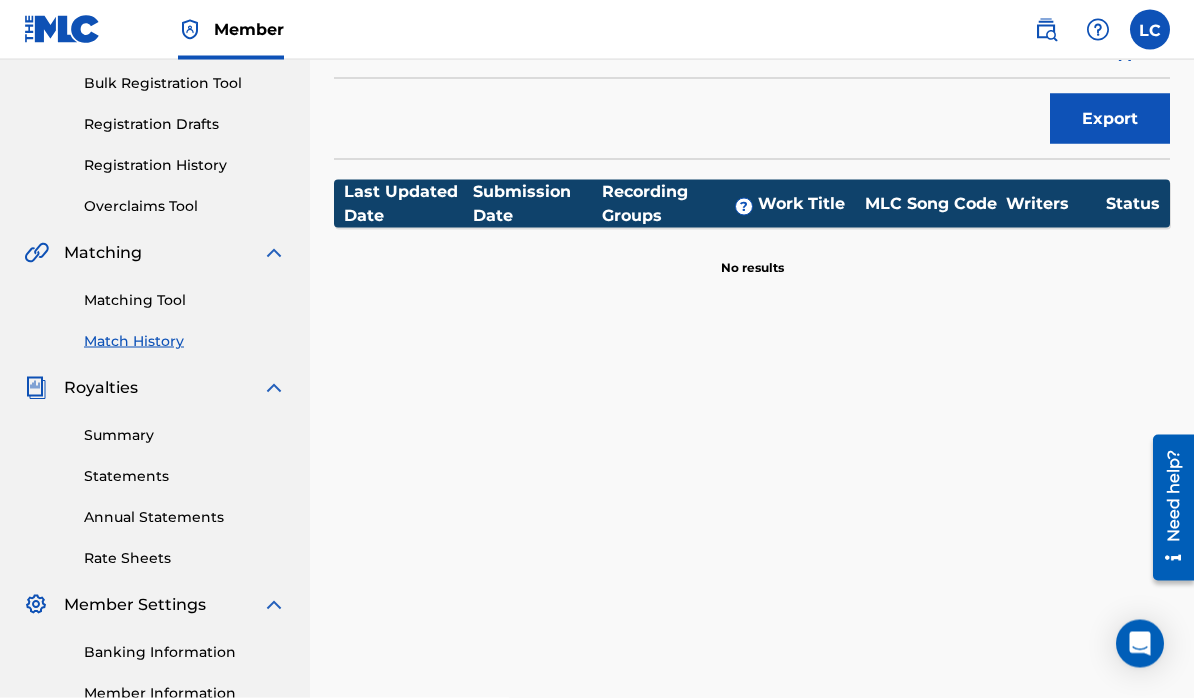 scroll, scrollTop: 295, scrollLeft: 0, axis: vertical 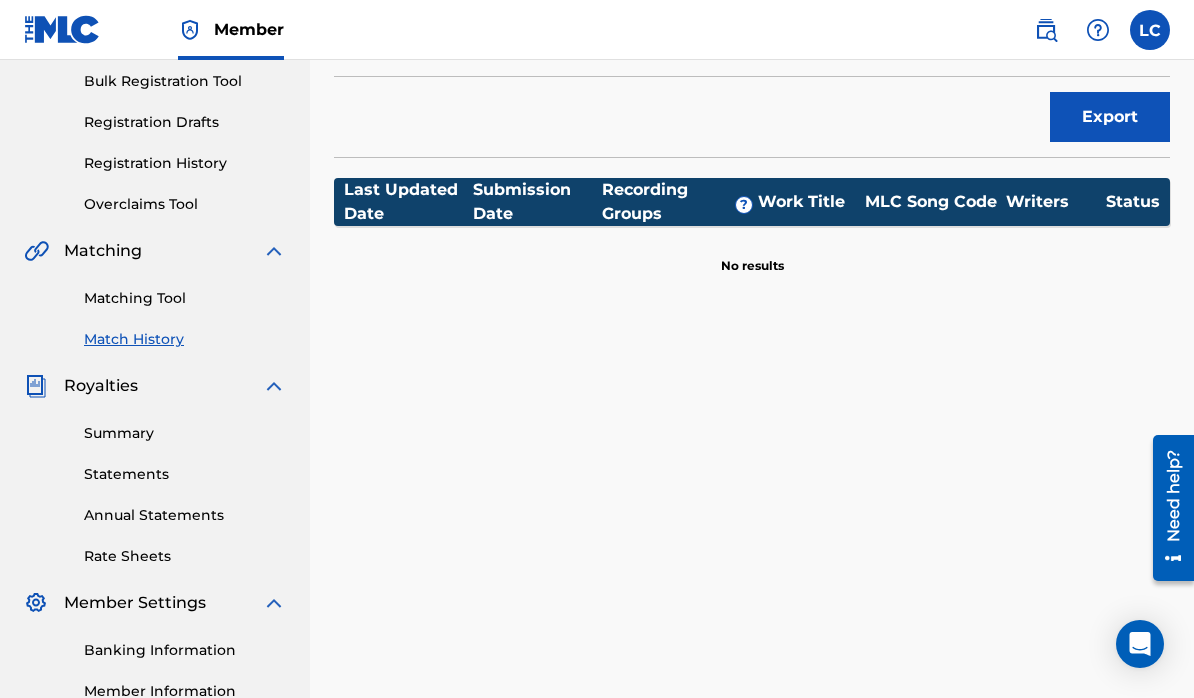 click on "Summary" at bounding box center (185, 433) 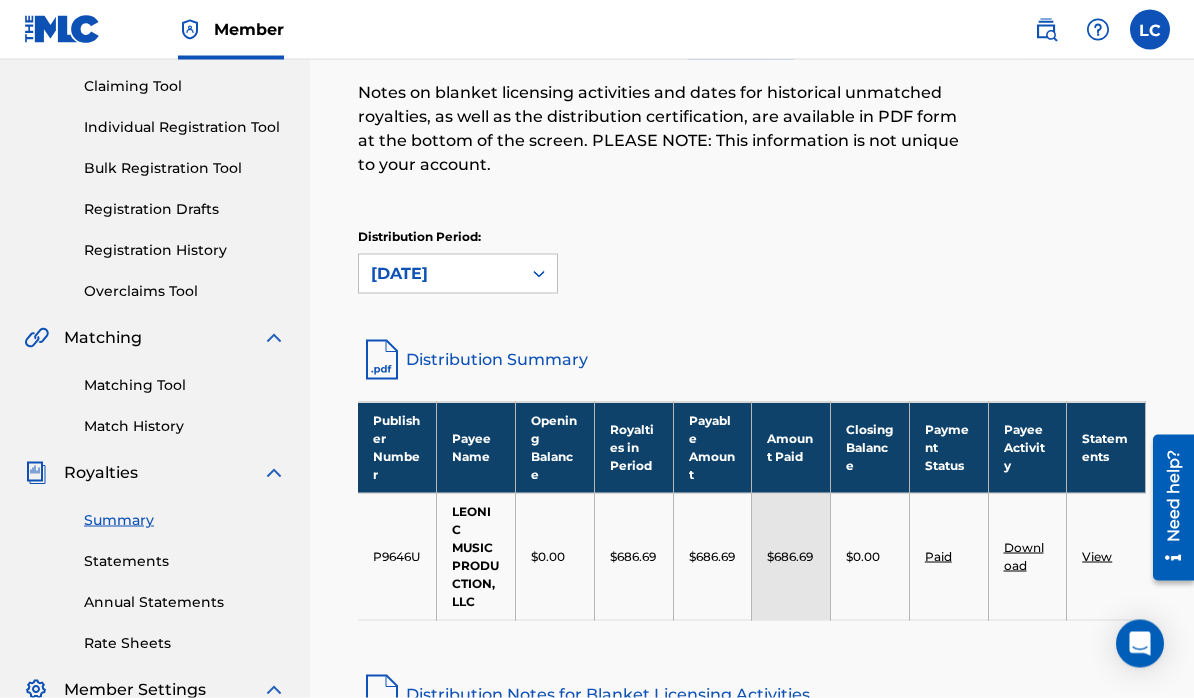 scroll, scrollTop: 210, scrollLeft: 0, axis: vertical 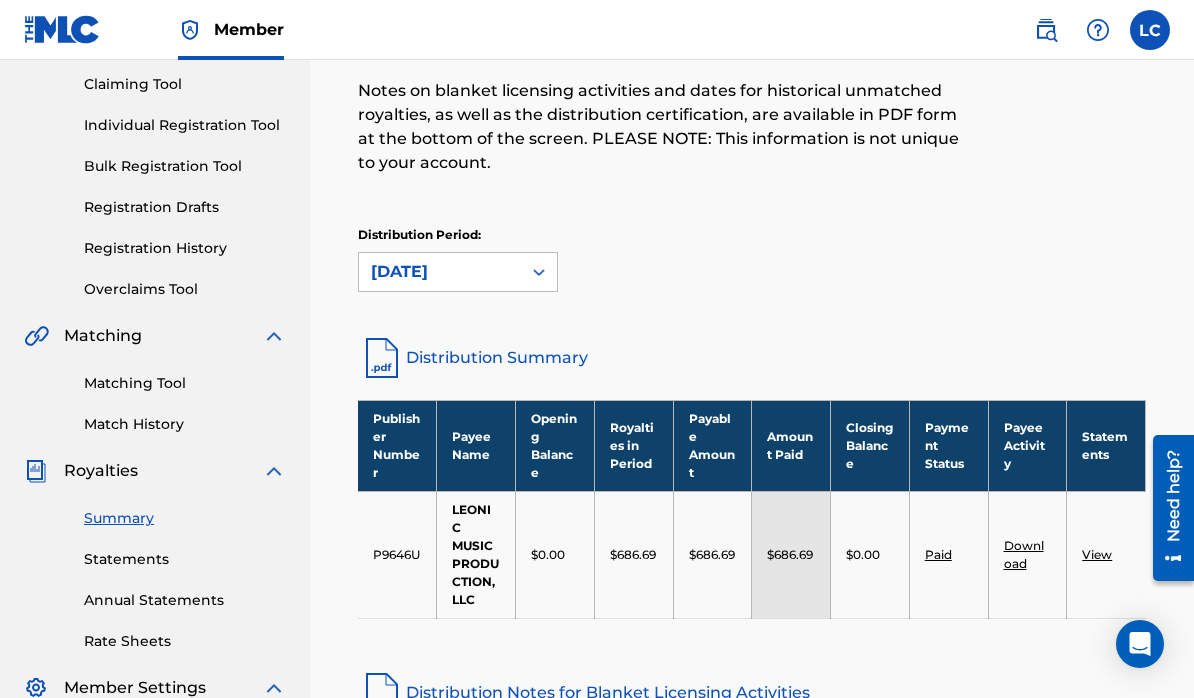 click on "Statements" at bounding box center (185, 559) 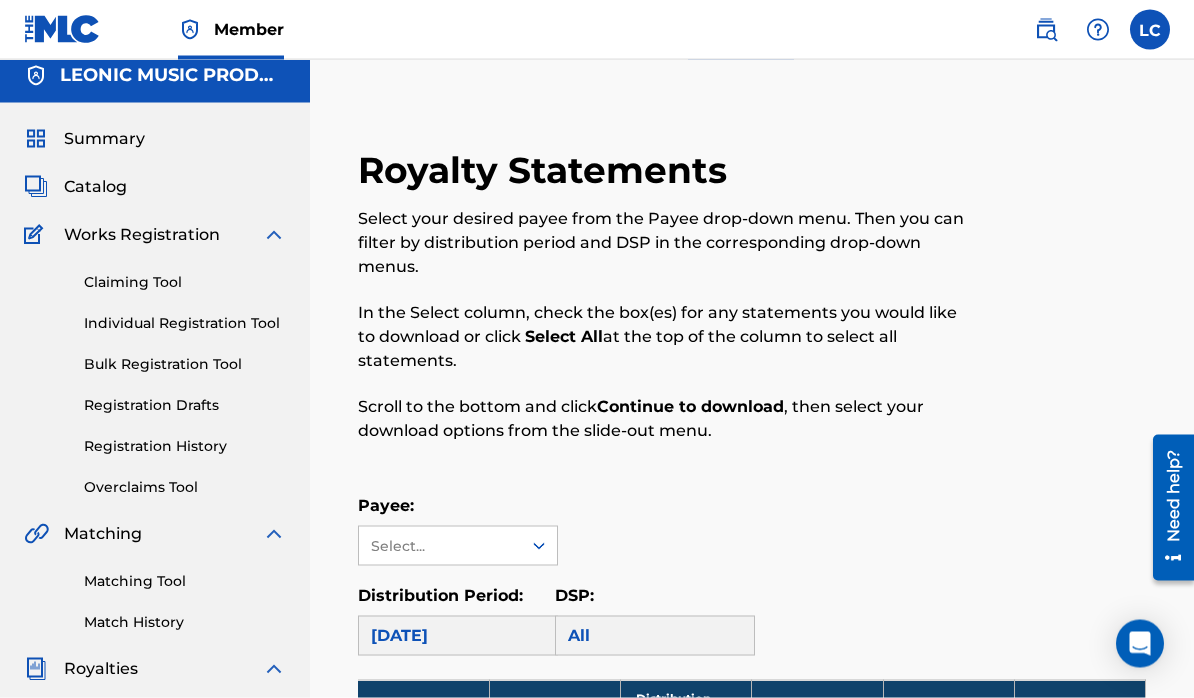 scroll, scrollTop: 0, scrollLeft: 0, axis: both 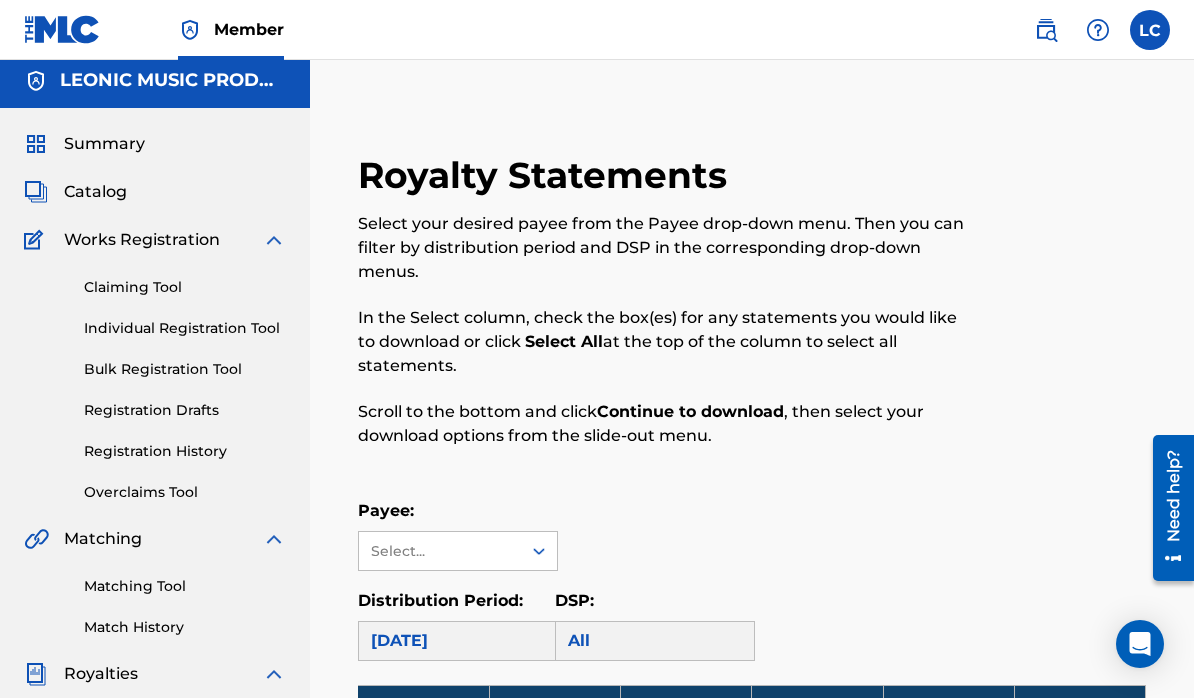 click on "Catalog" at bounding box center (95, 192) 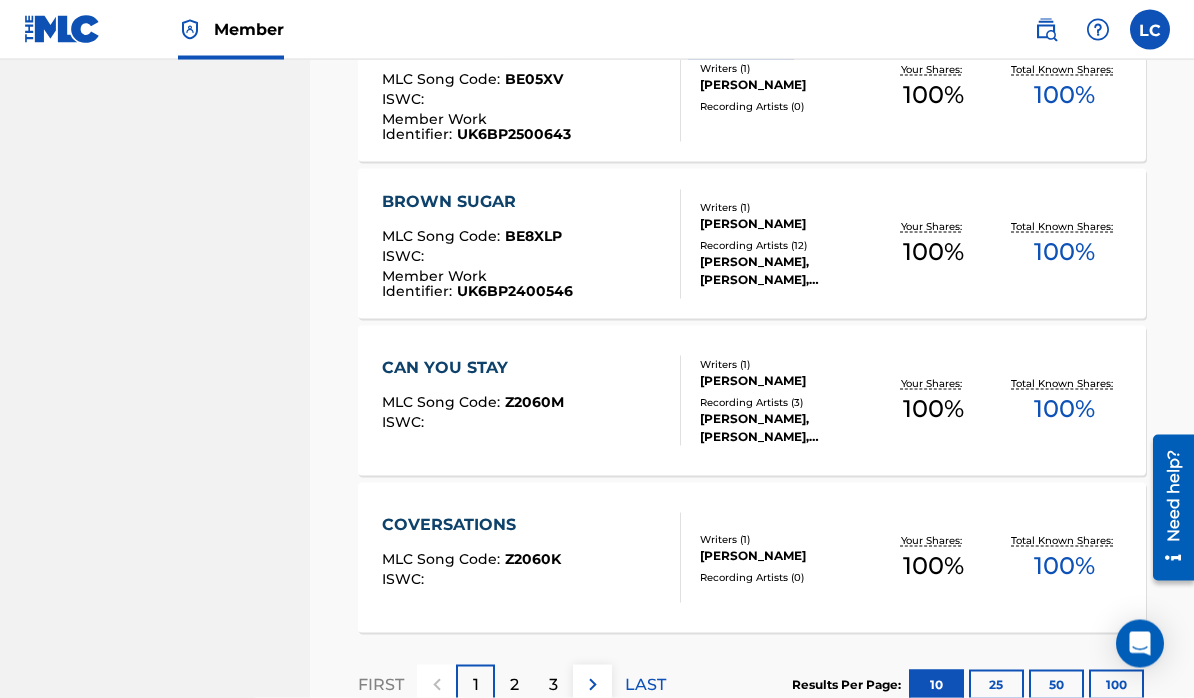 scroll, scrollTop: 1509, scrollLeft: 0, axis: vertical 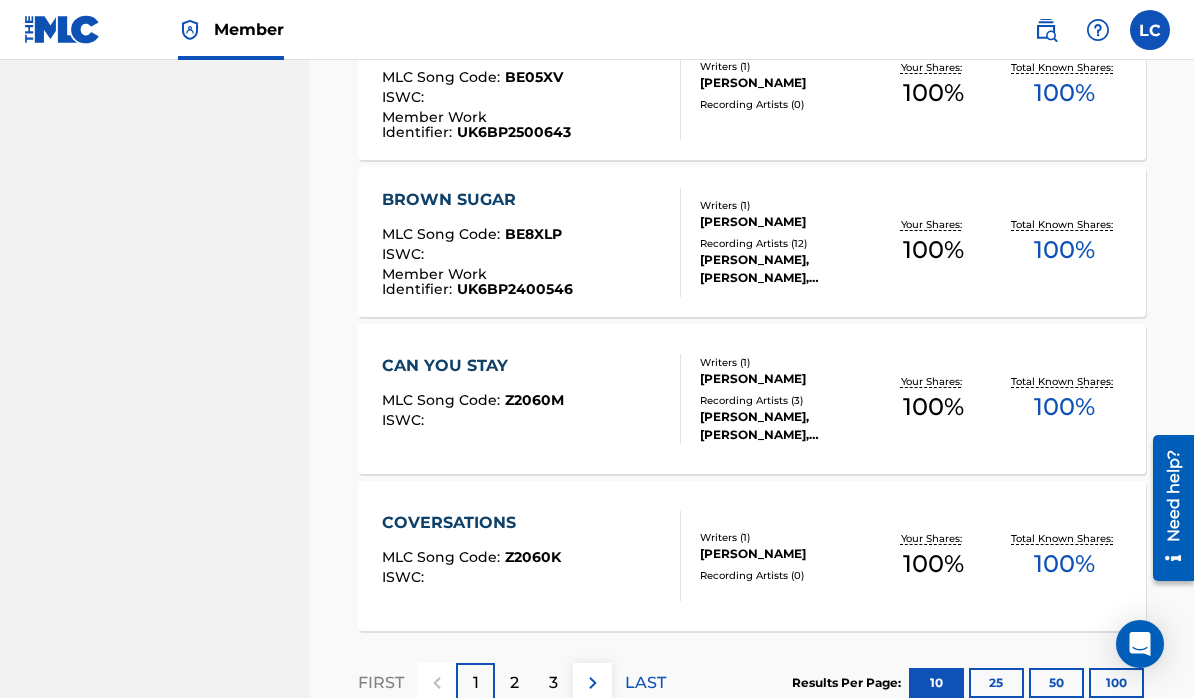 click at bounding box center (593, 683) 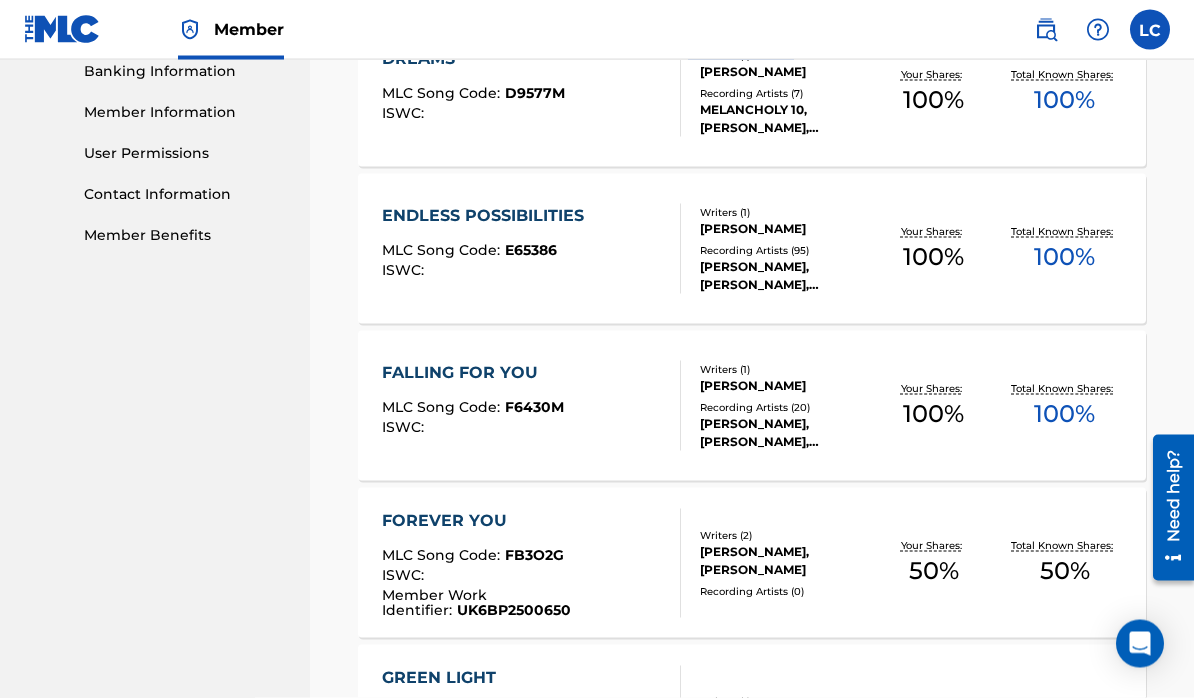 scroll, scrollTop: 875, scrollLeft: 0, axis: vertical 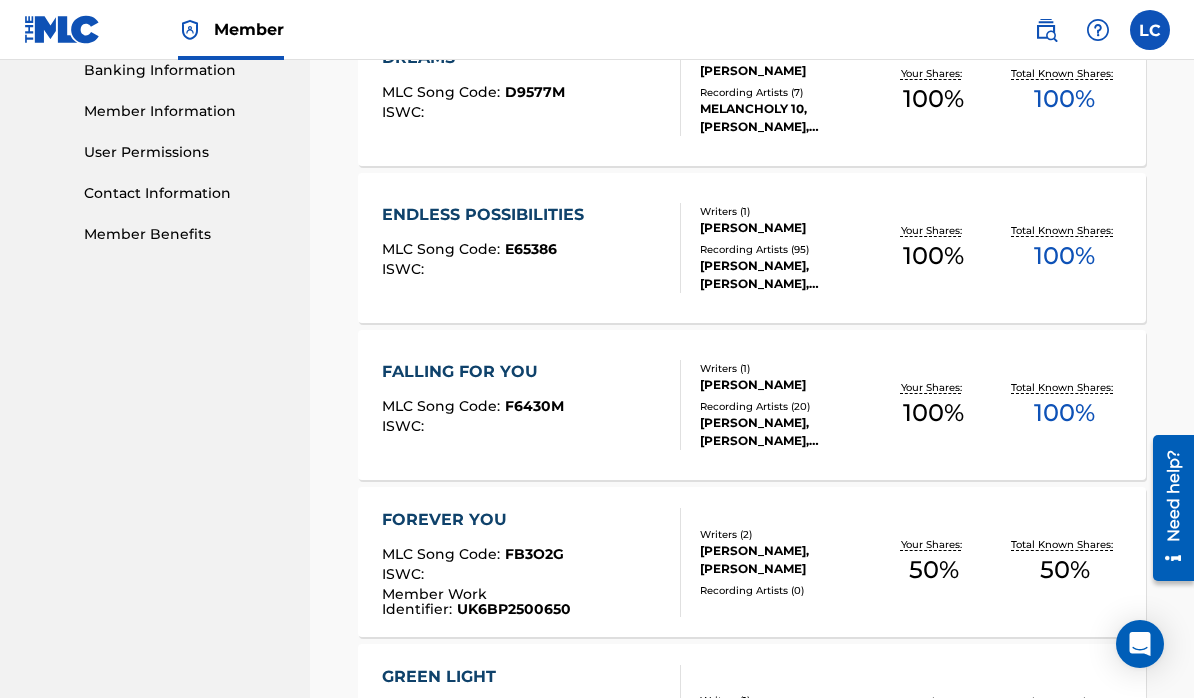 click on "Total Known Shares: 50 %" at bounding box center [1064, 562] 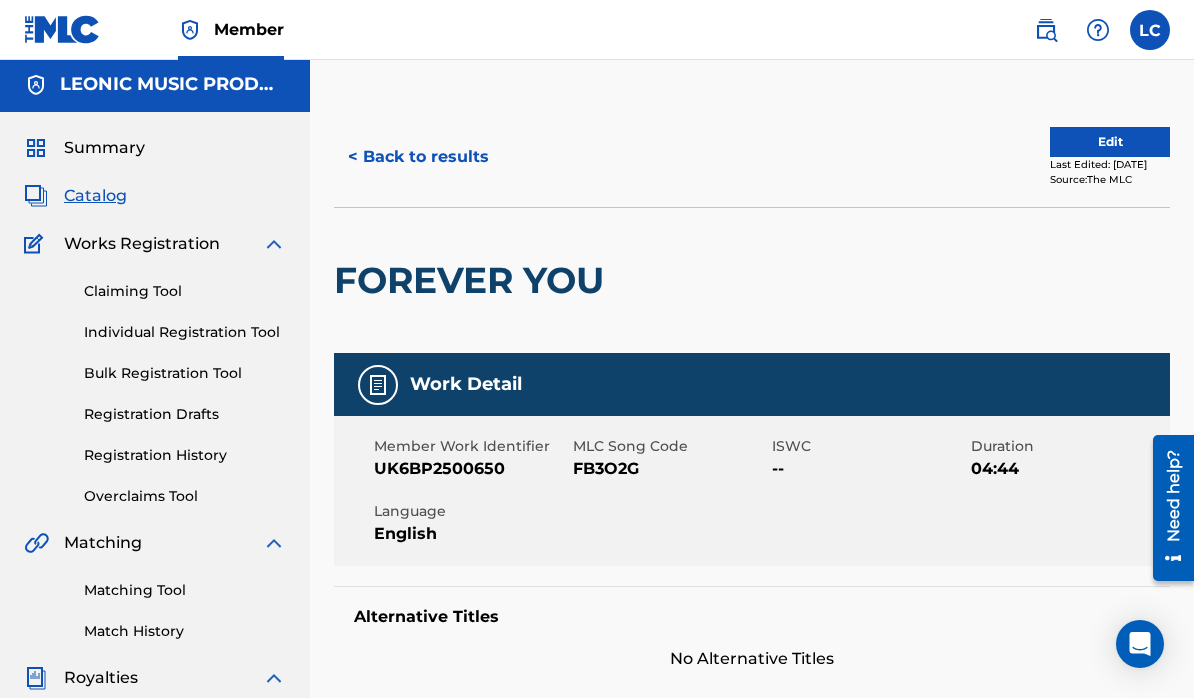 scroll, scrollTop: 0, scrollLeft: 0, axis: both 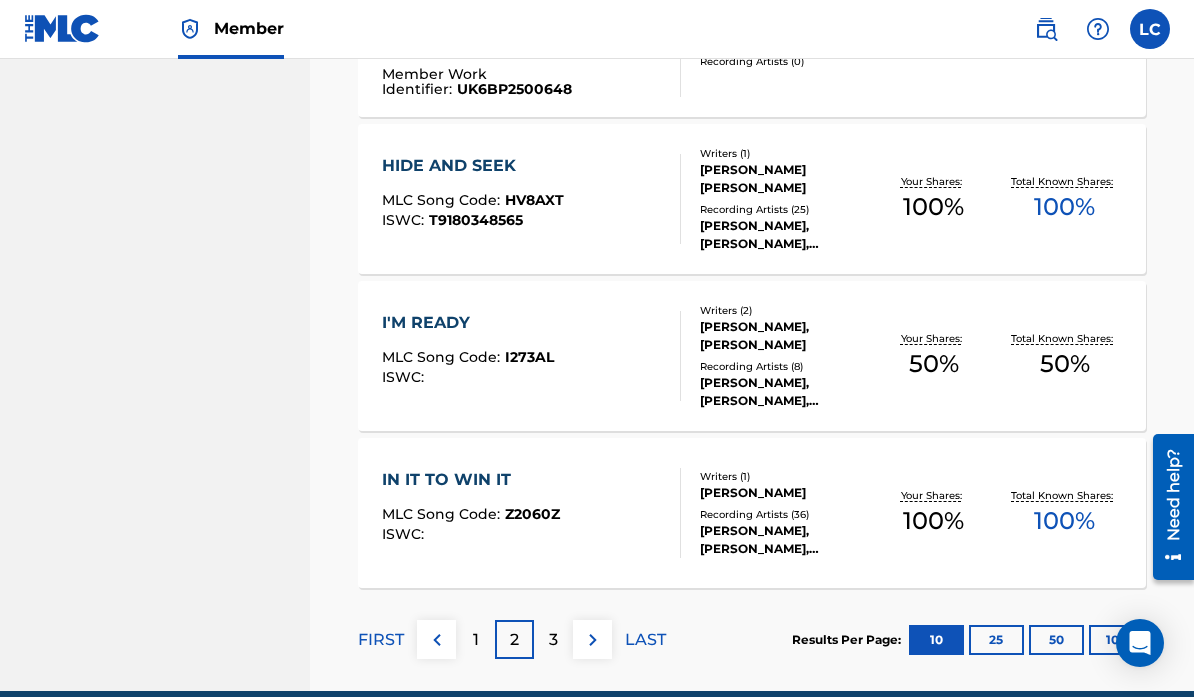 click at bounding box center [593, 641] 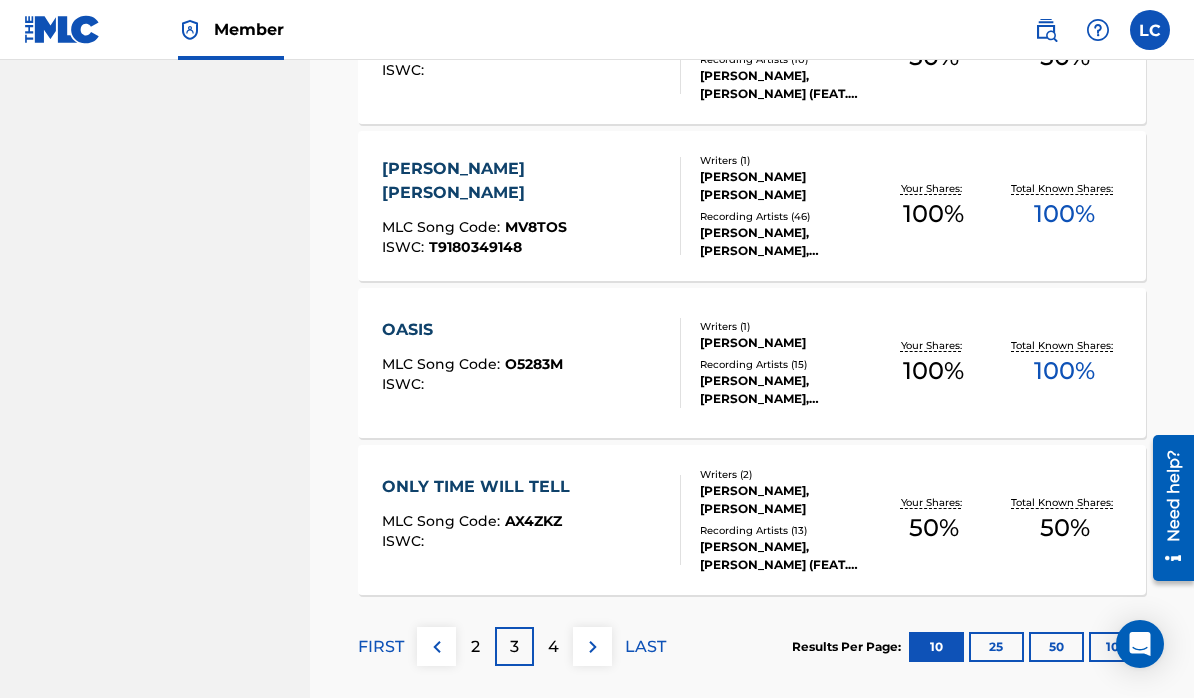 scroll, scrollTop: 1551, scrollLeft: 0, axis: vertical 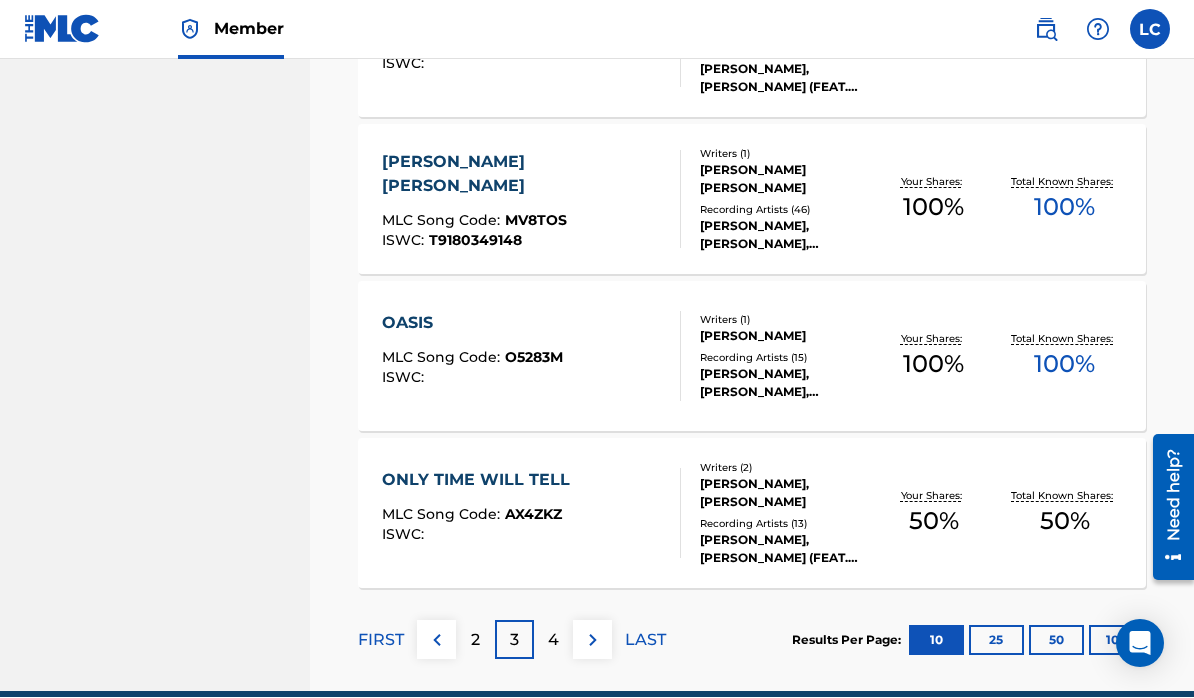 click at bounding box center [593, 641] 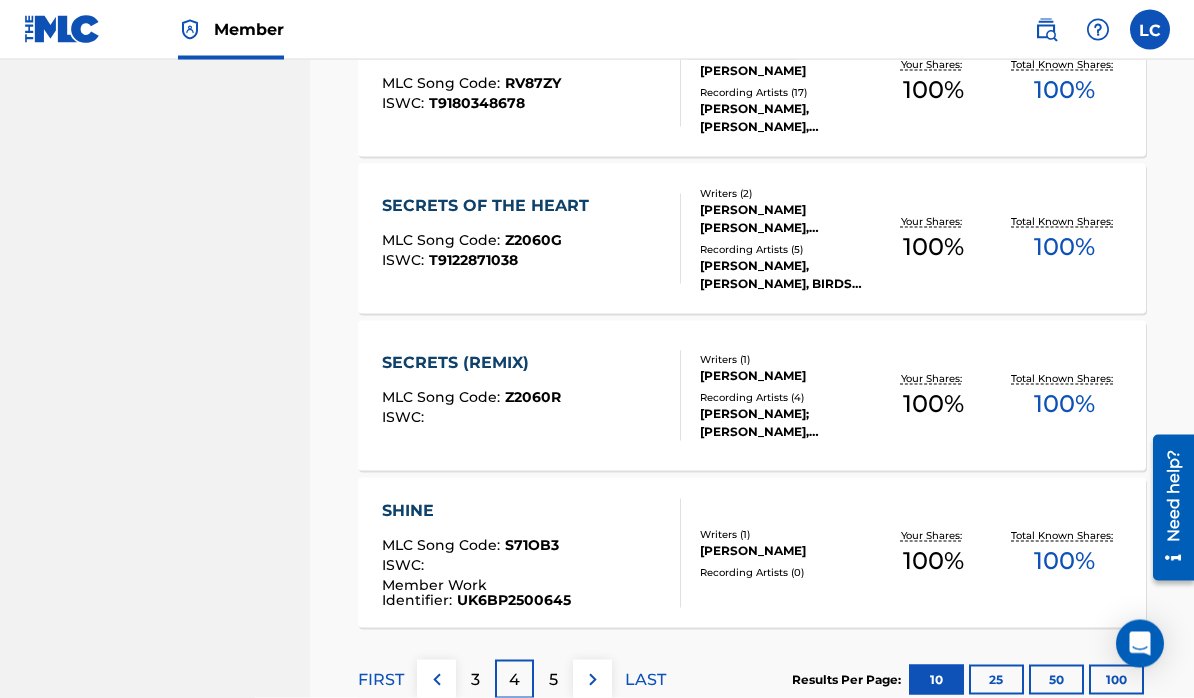 scroll, scrollTop: 1515, scrollLeft: 0, axis: vertical 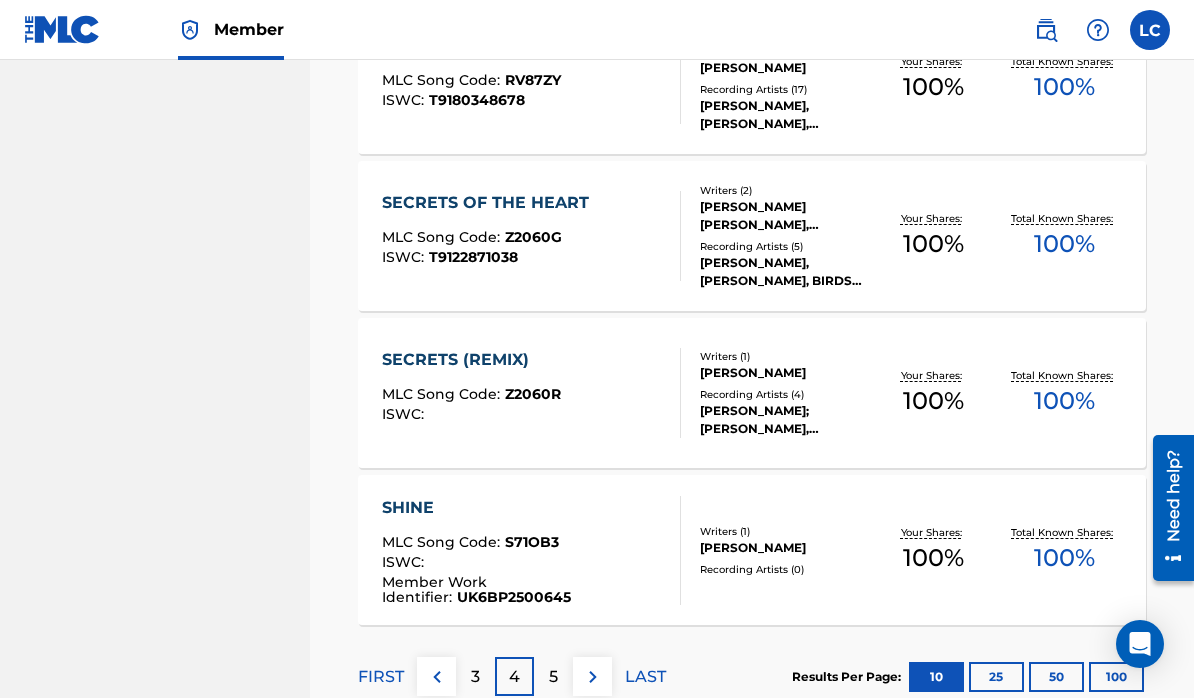 click at bounding box center (593, 677) 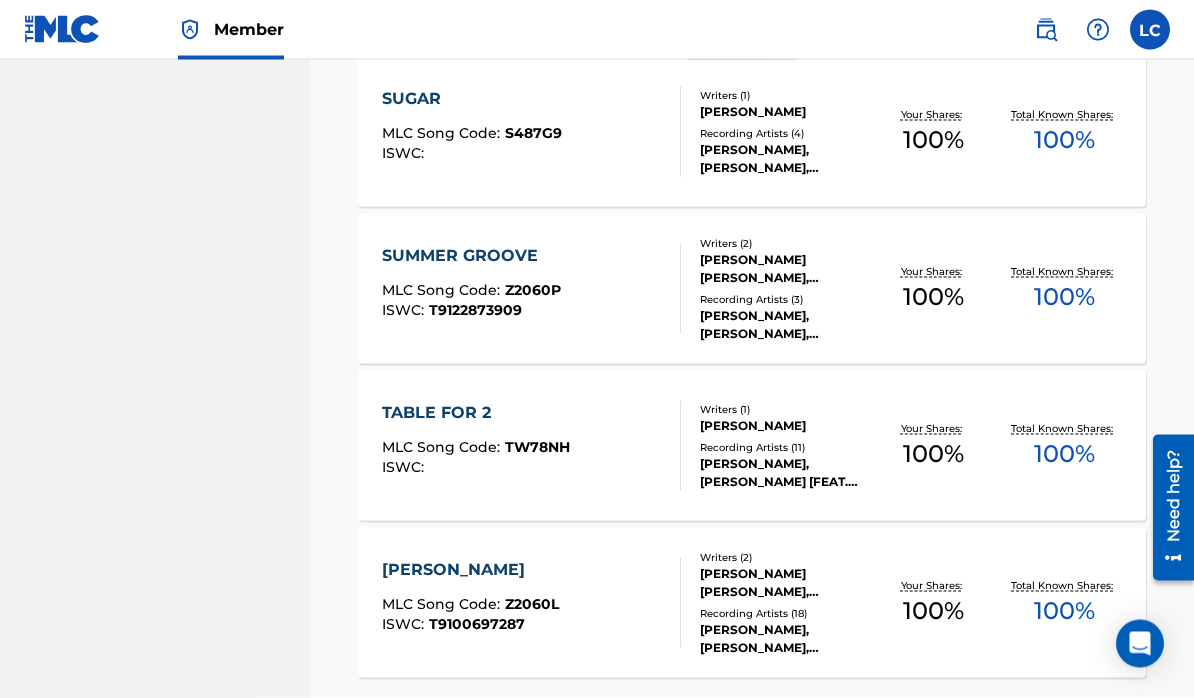 scroll, scrollTop: 1464, scrollLeft: 0, axis: vertical 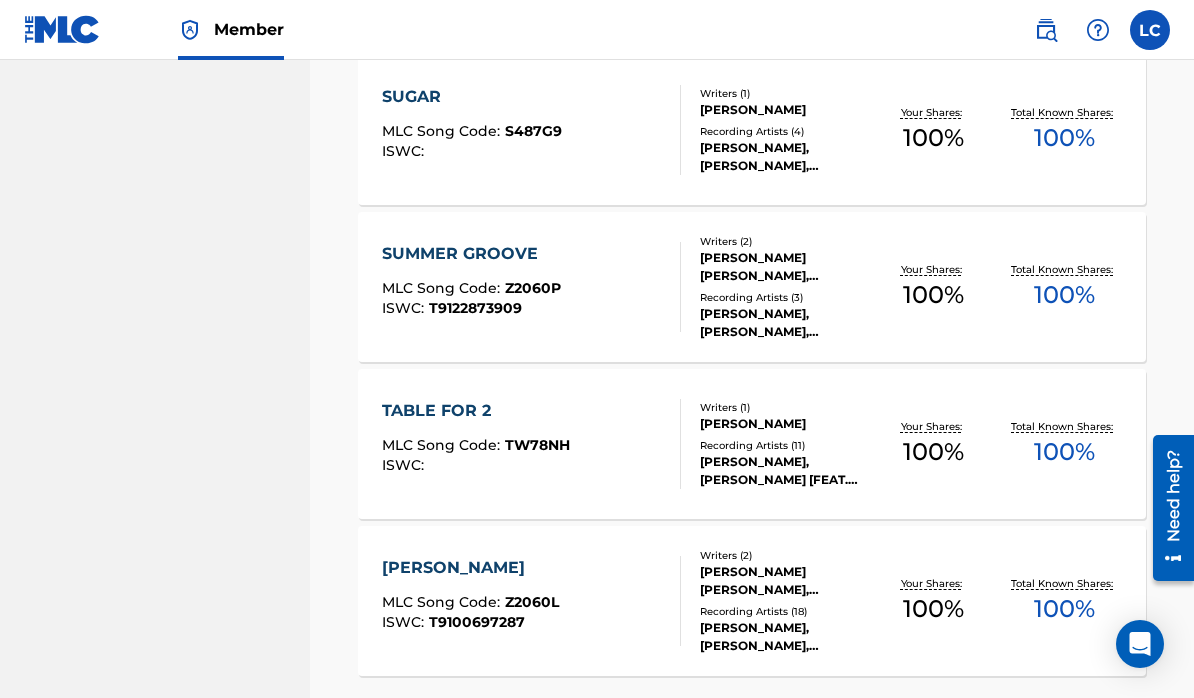 click at bounding box center [593, 728] 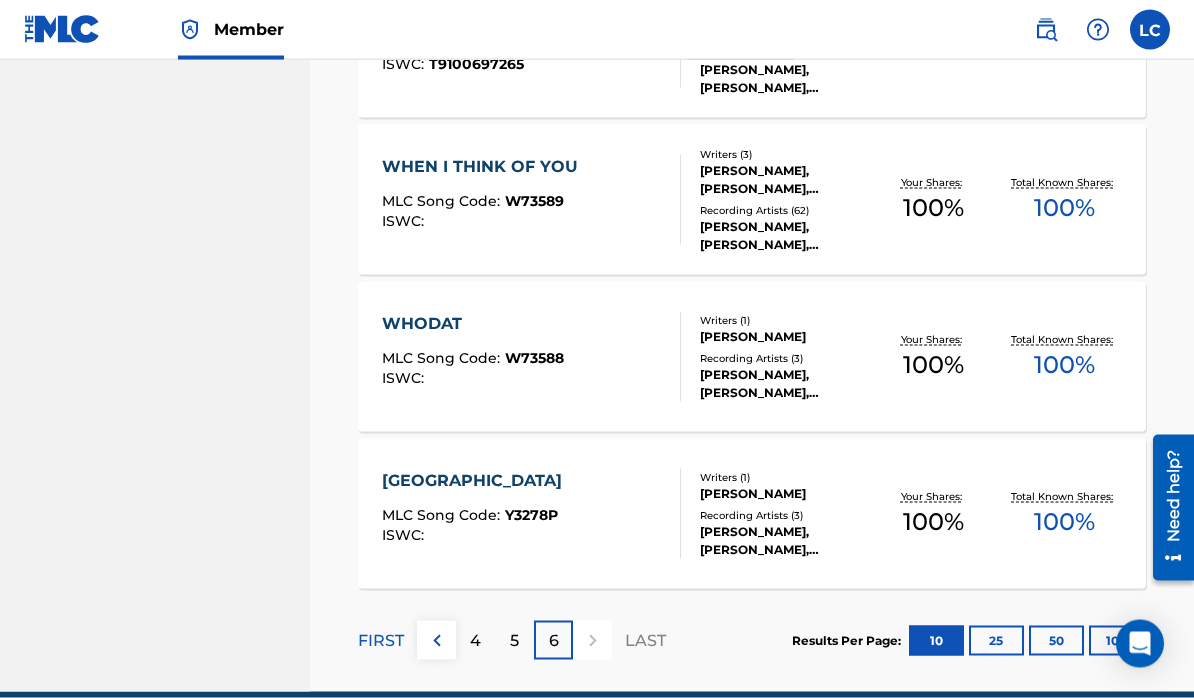scroll, scrollTop: 1080, scrollLeft: 0, axis: vertical 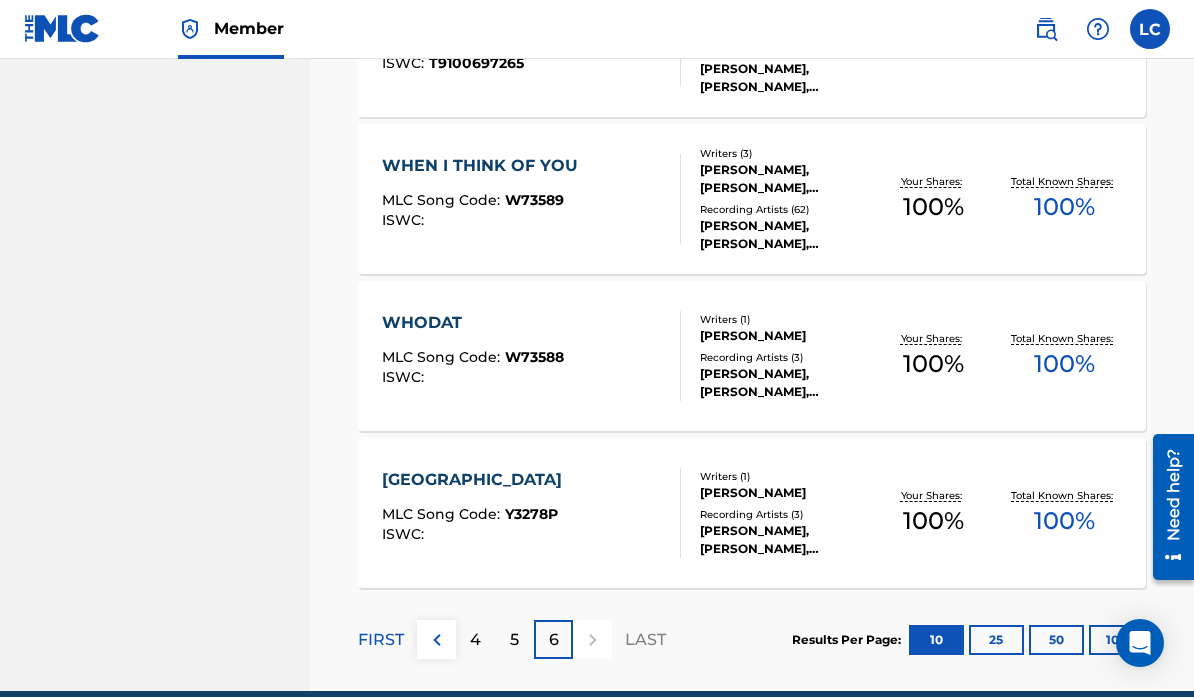 click at bounding box center [592, 640] 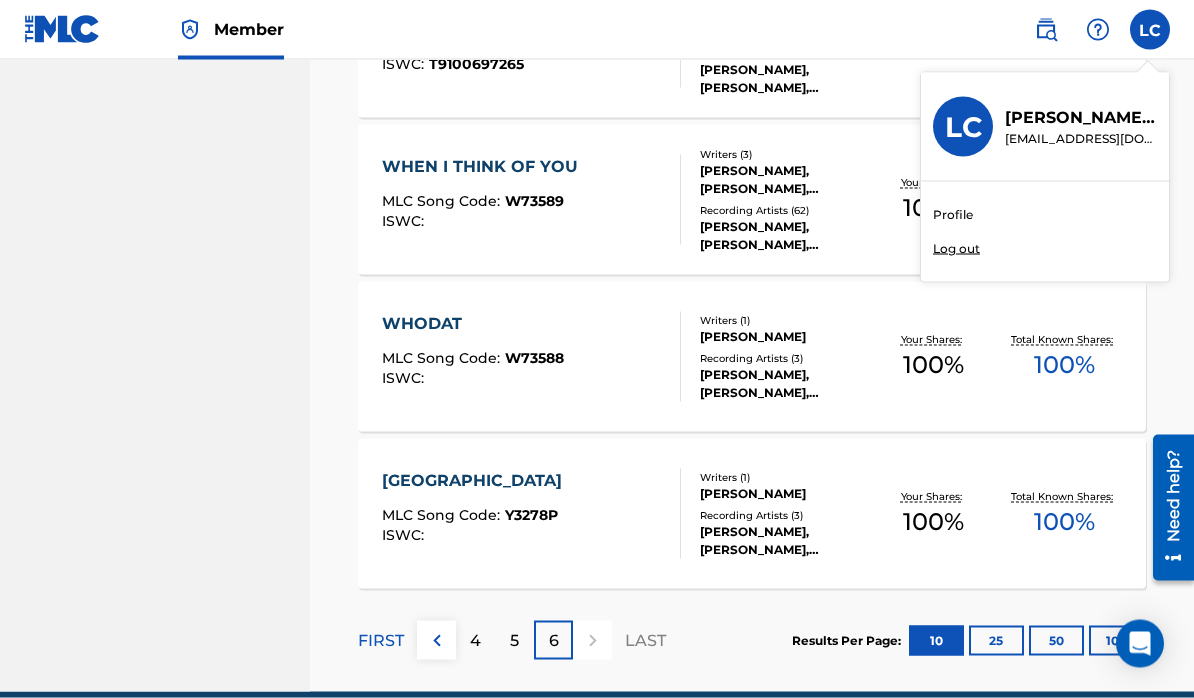 click on "Log out" at bounding box center (956, 249) 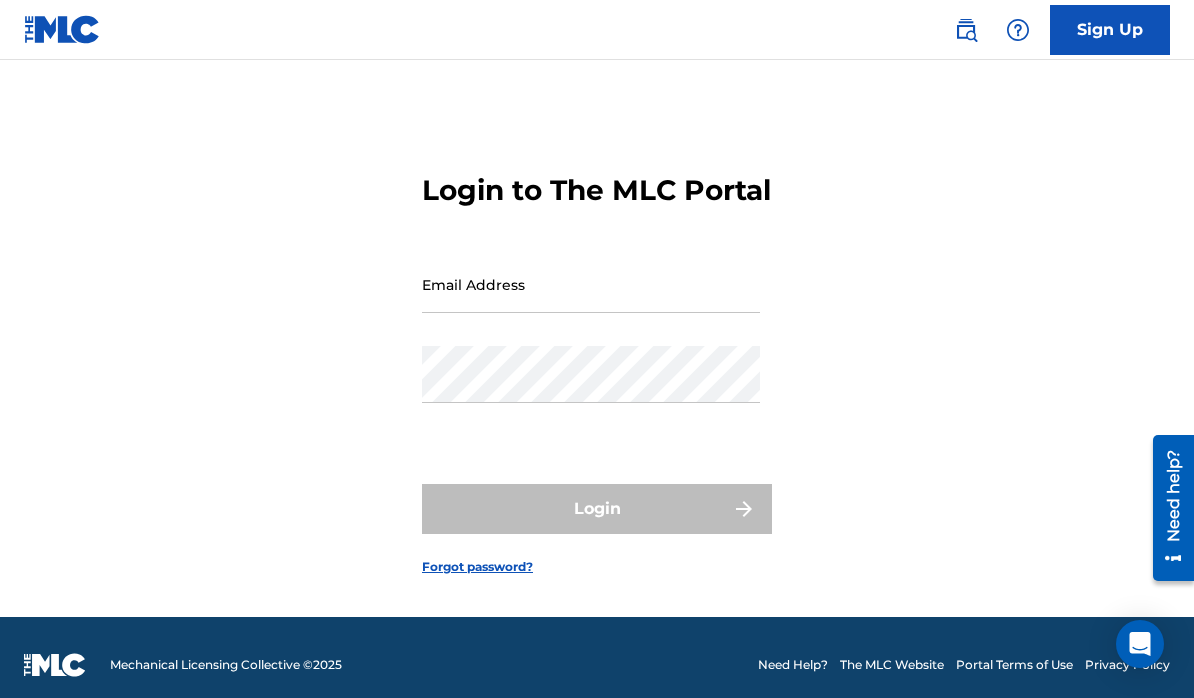 scroll, scrollTop: 0, scrollLeft: 0, axis: both 